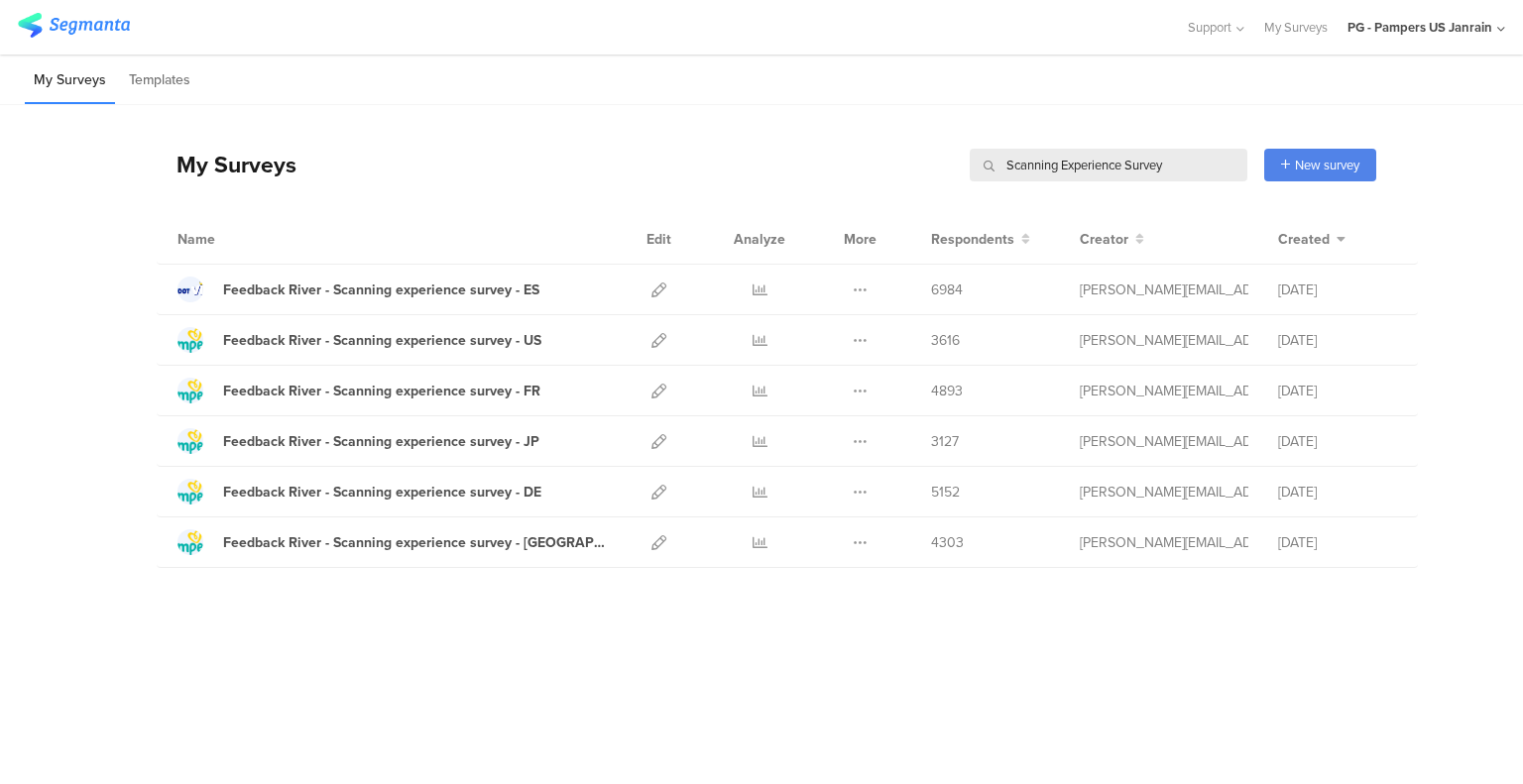 scroll, scrollTop: 0, scrollLeft: 0, axis: both 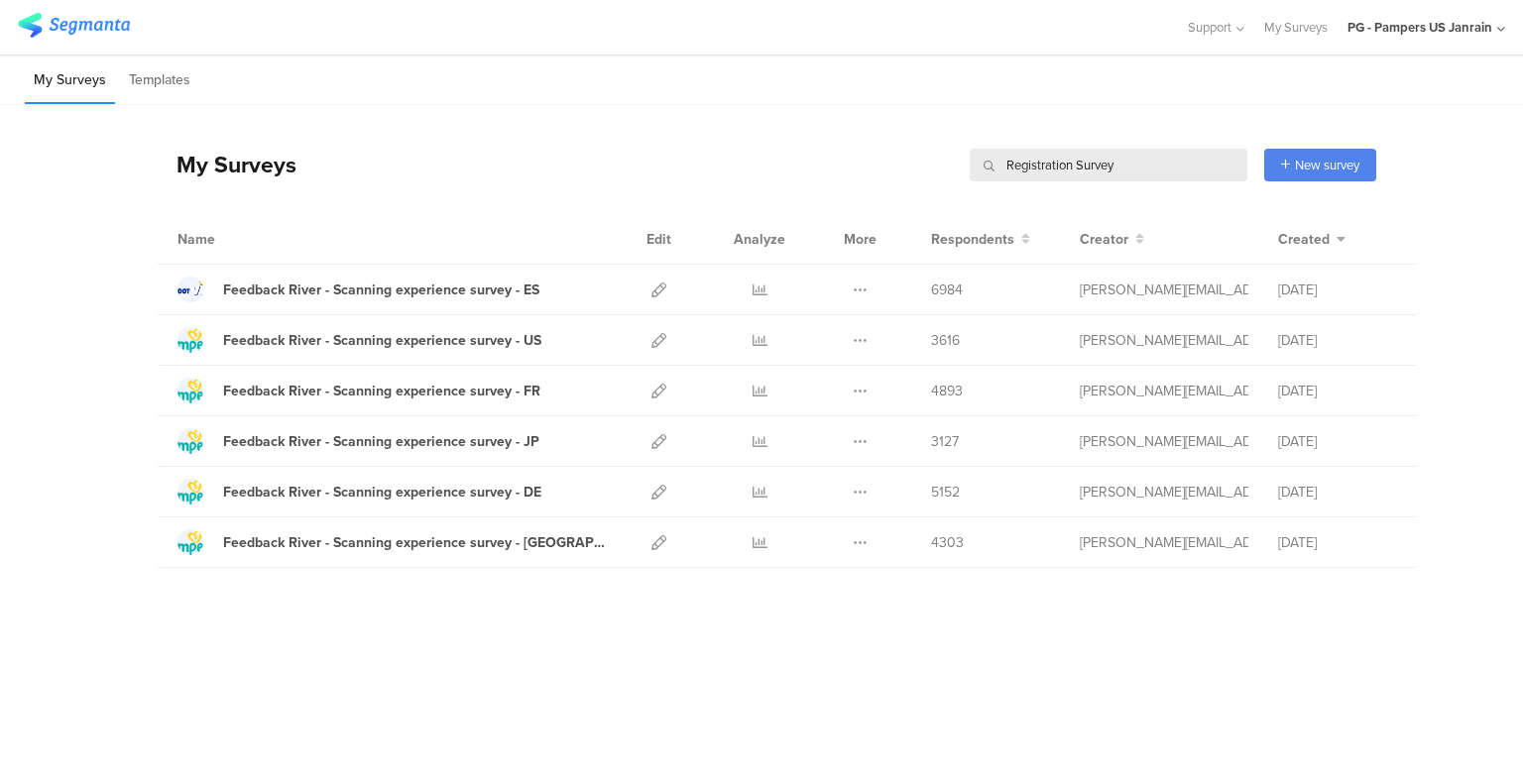 type on "Registration Survey" 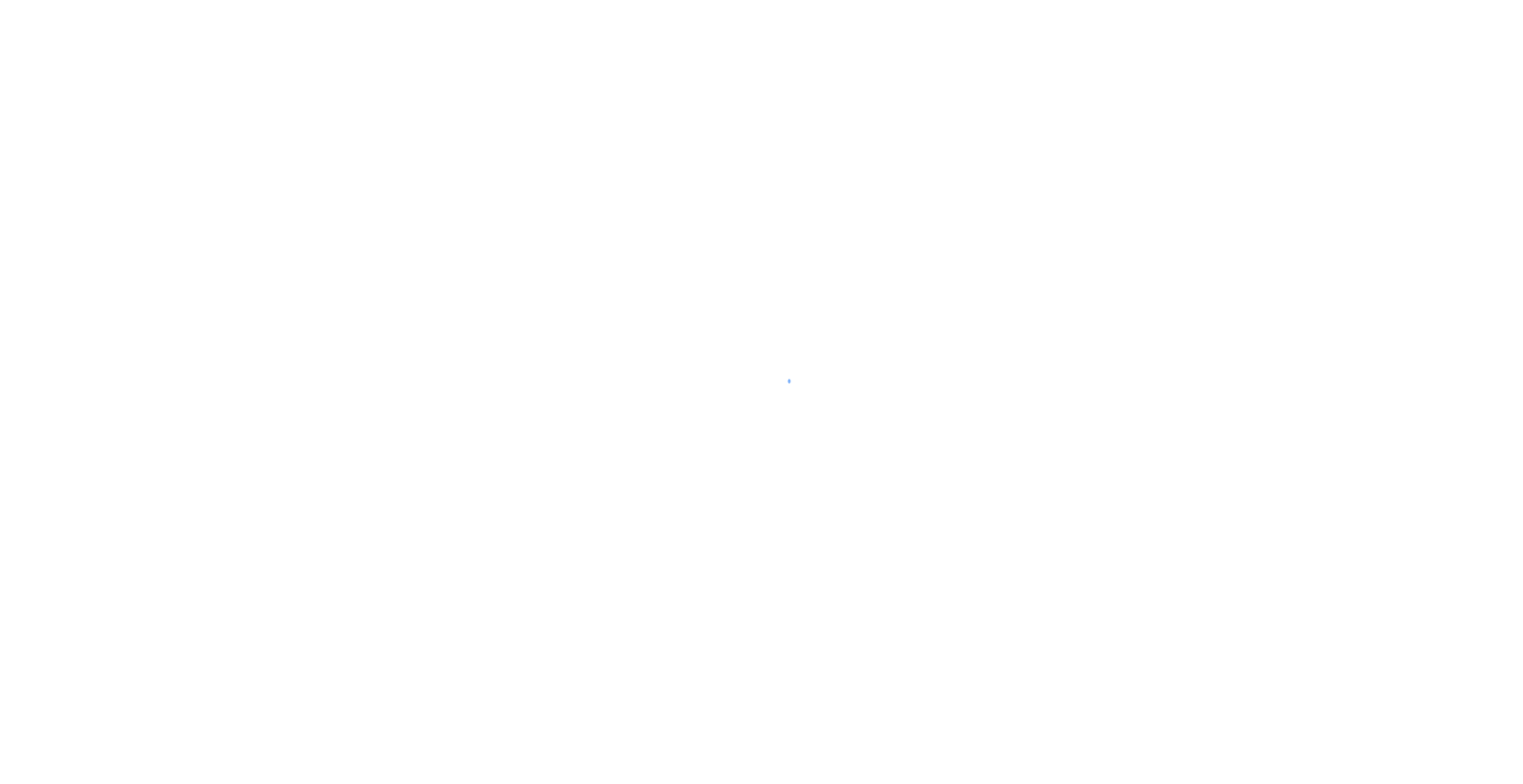 scroll, scrollTop: 0, scrollLeft: 0, axis: both 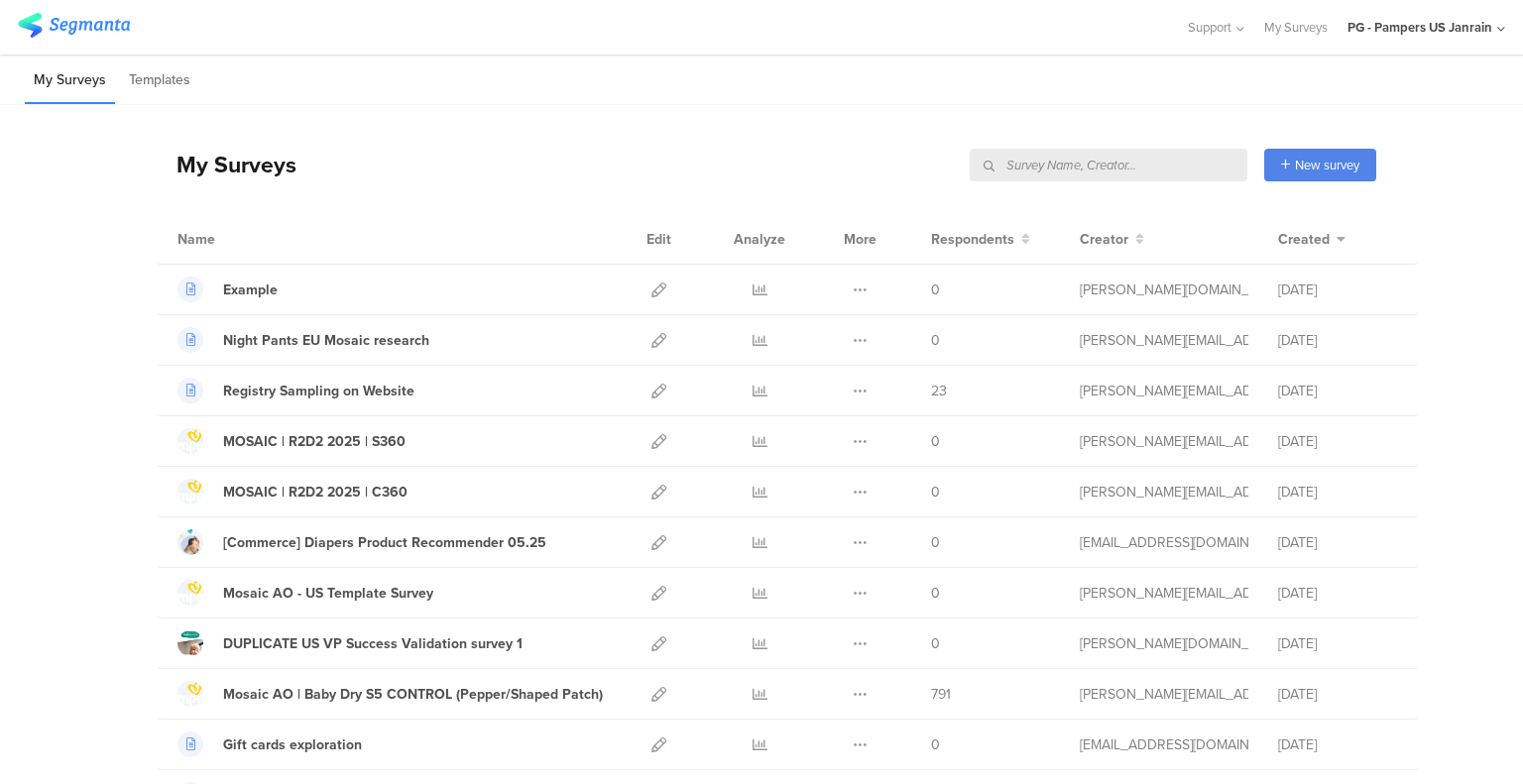 click at bounding box center (1109, 165) 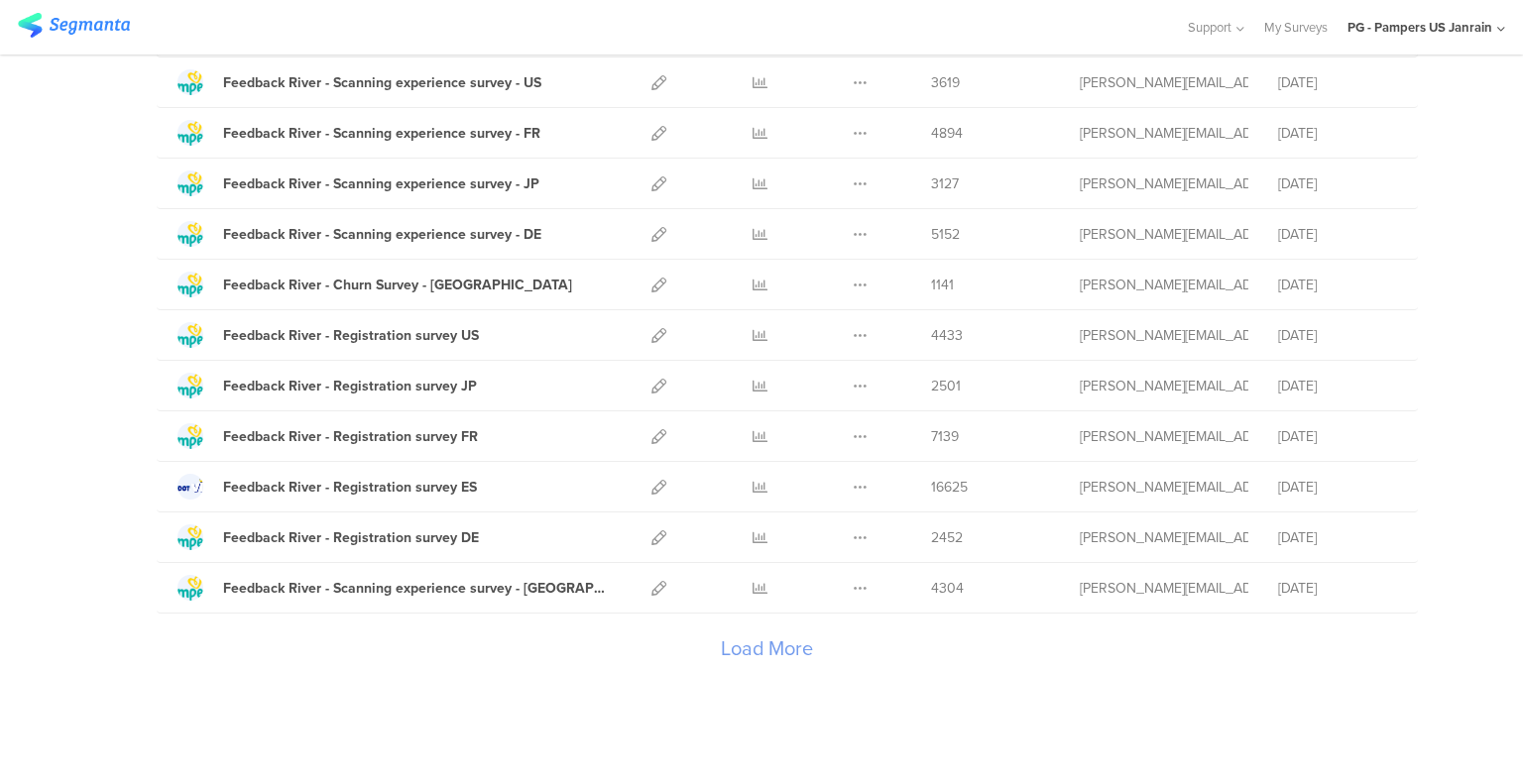 scroll, scrollTop: 2180, scrollLeft: 0, axis: vertical 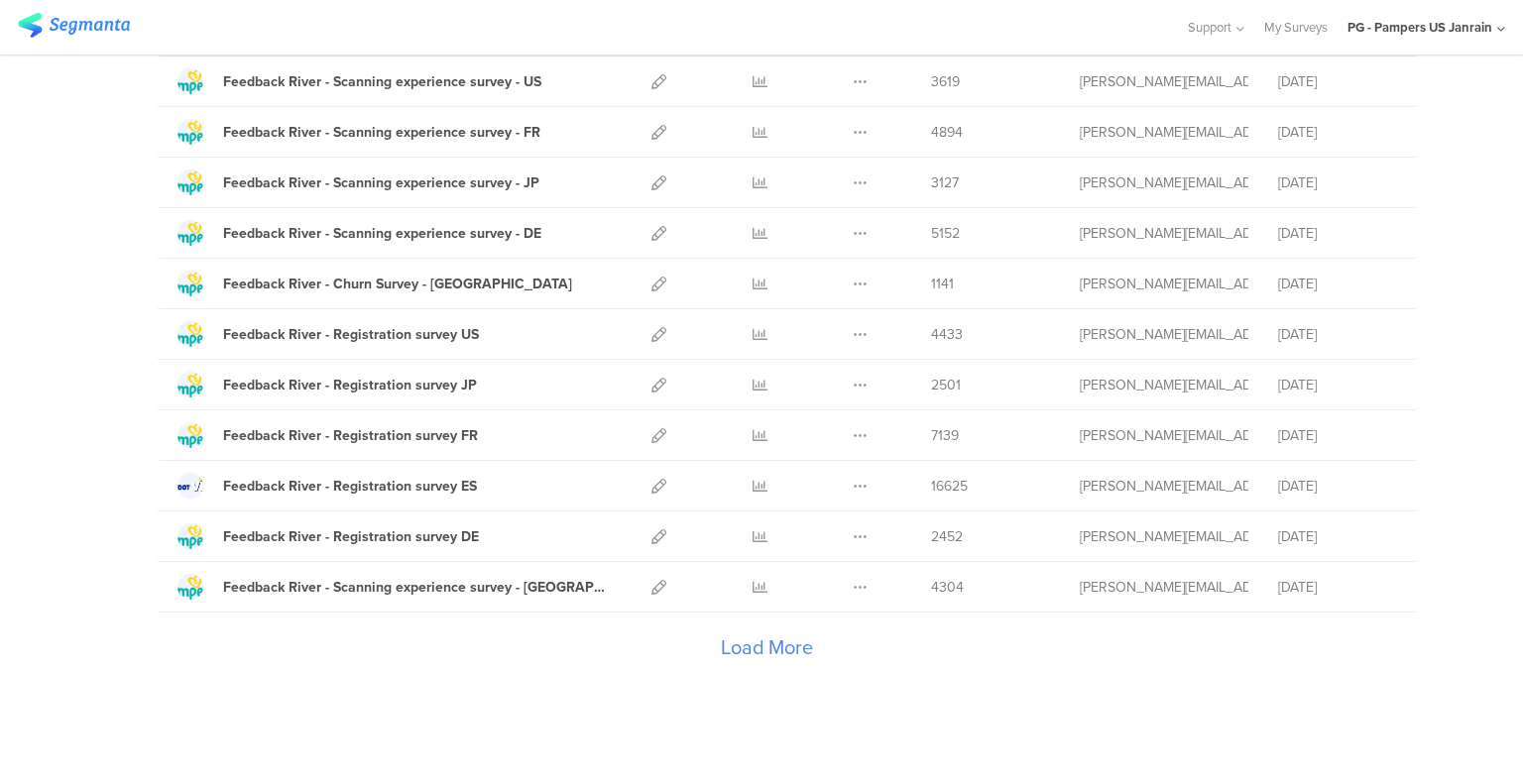 click on "Load More" at bounding box center (766, 652) 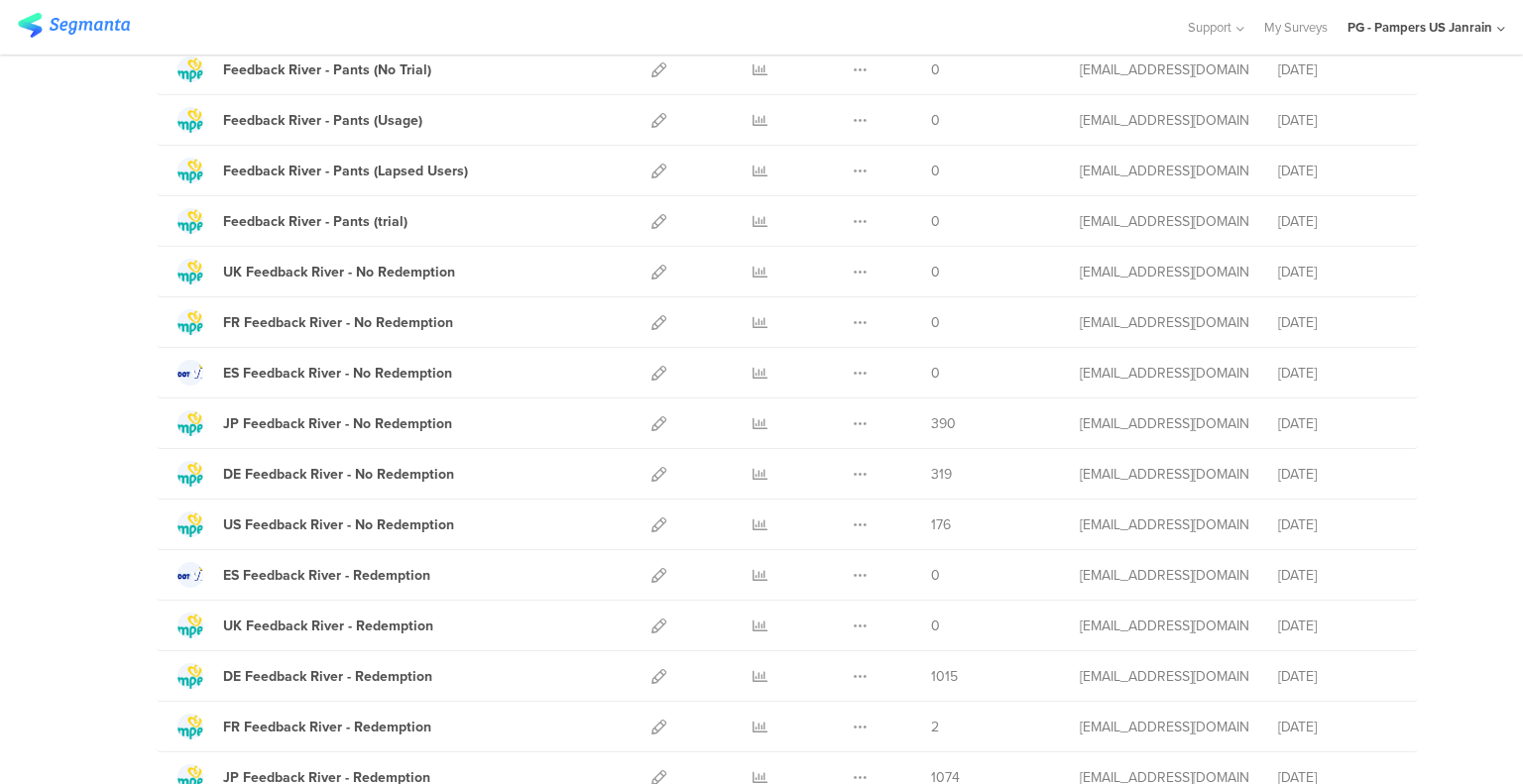 scroll, scrollTop: 0, scrollLeft: 0, axis: both 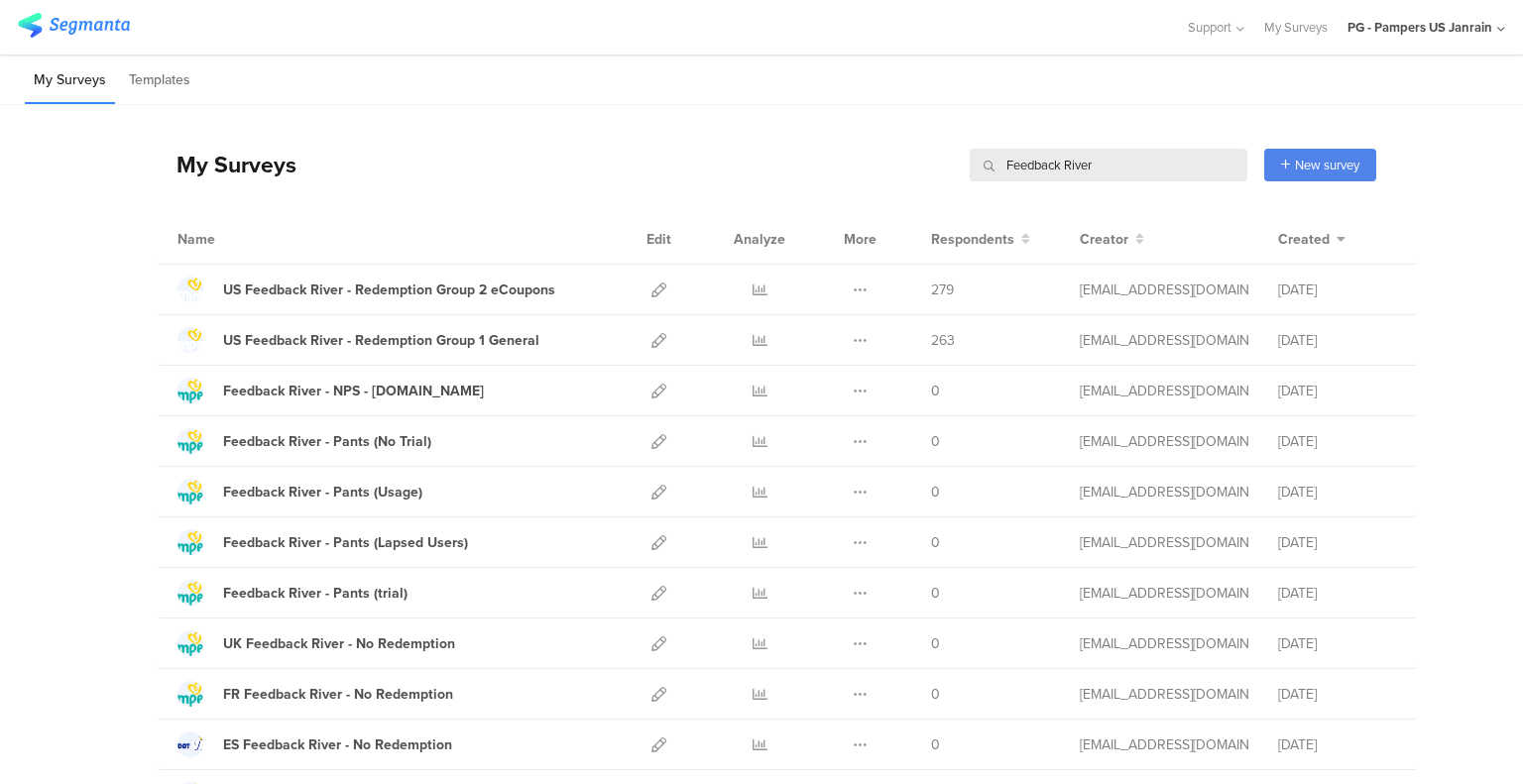 click on "Feedback River" at bounding box center (1109, 165) 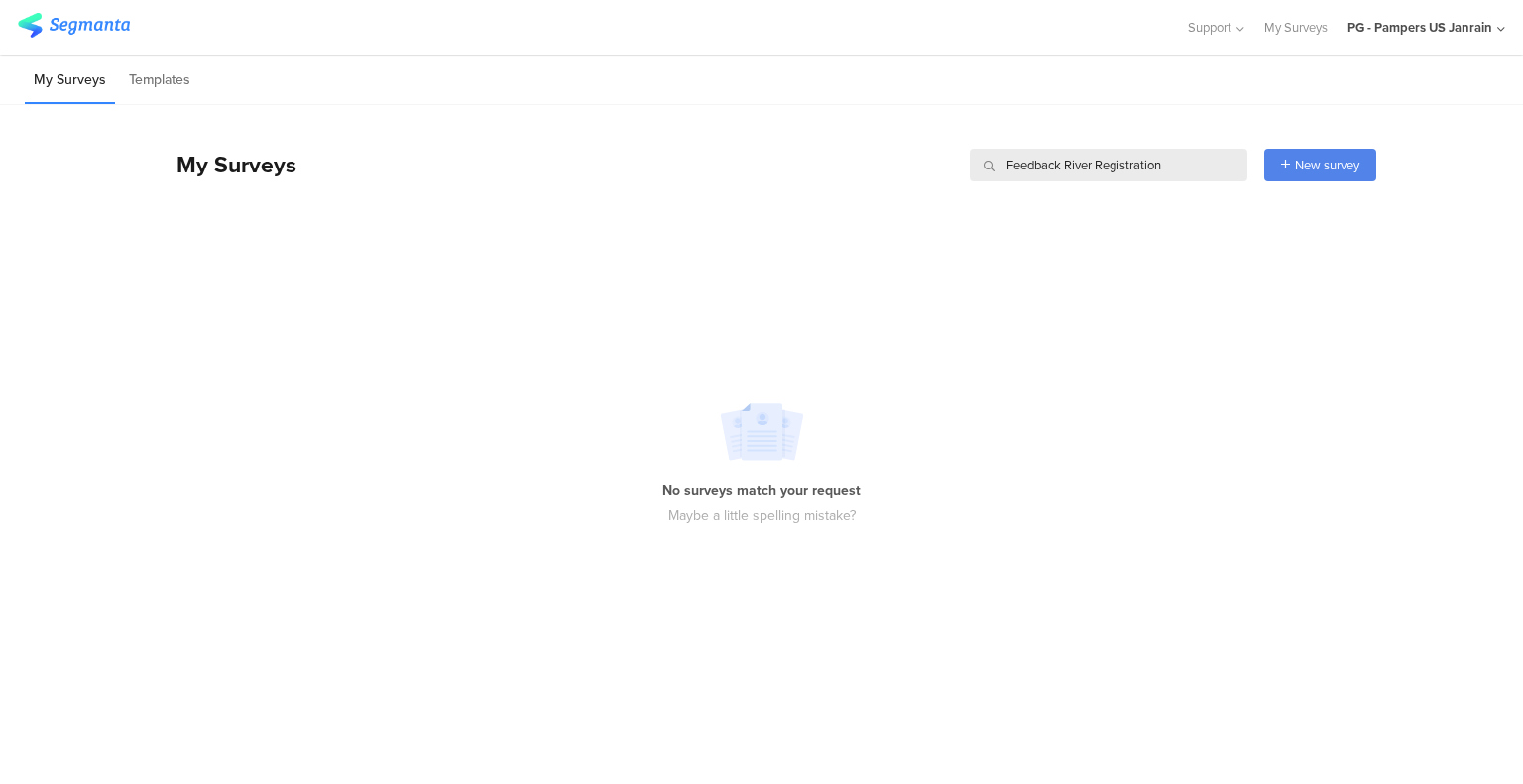 click on "Feedback River Registration" at bounding box center [1109, 165] 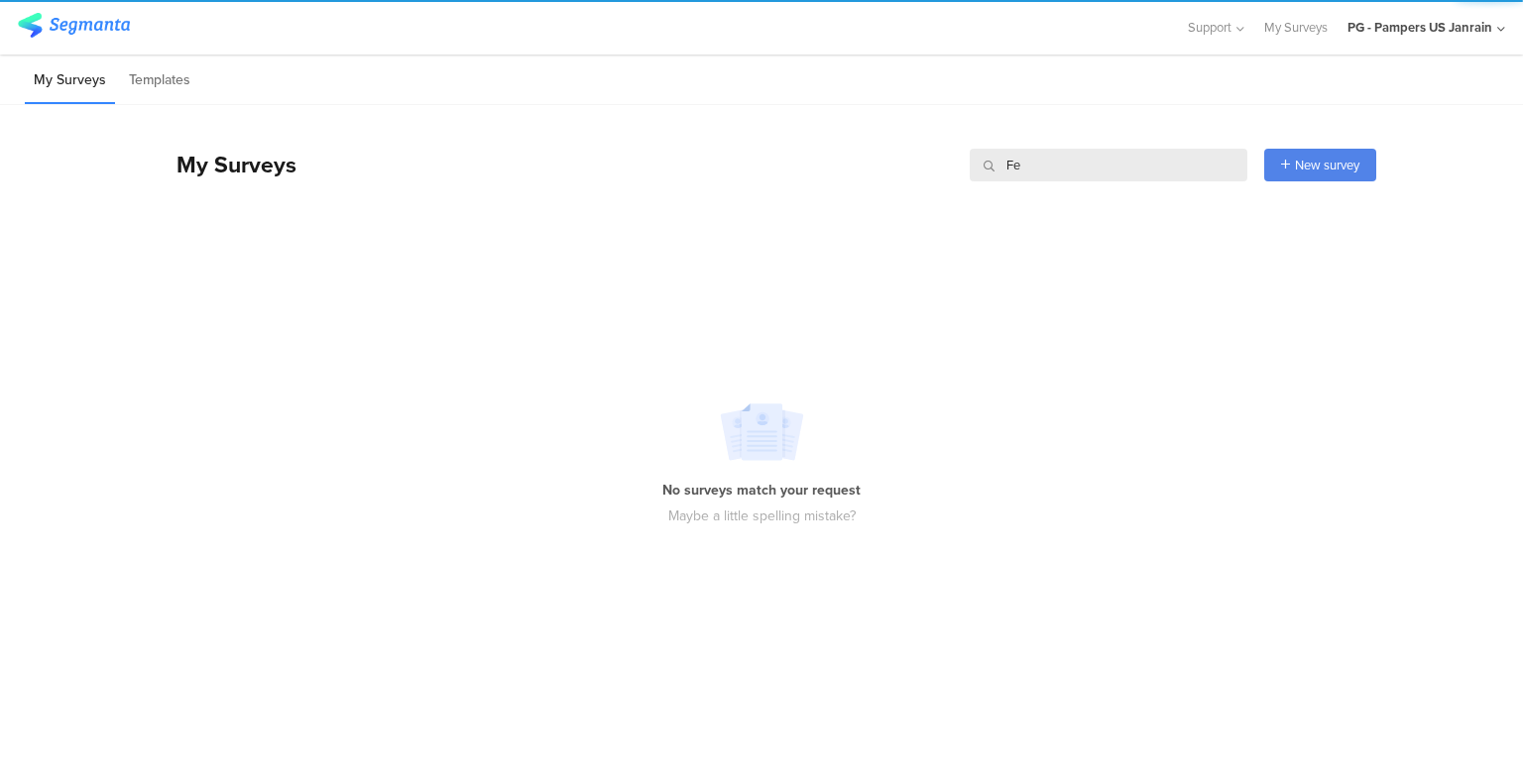 type on "F" 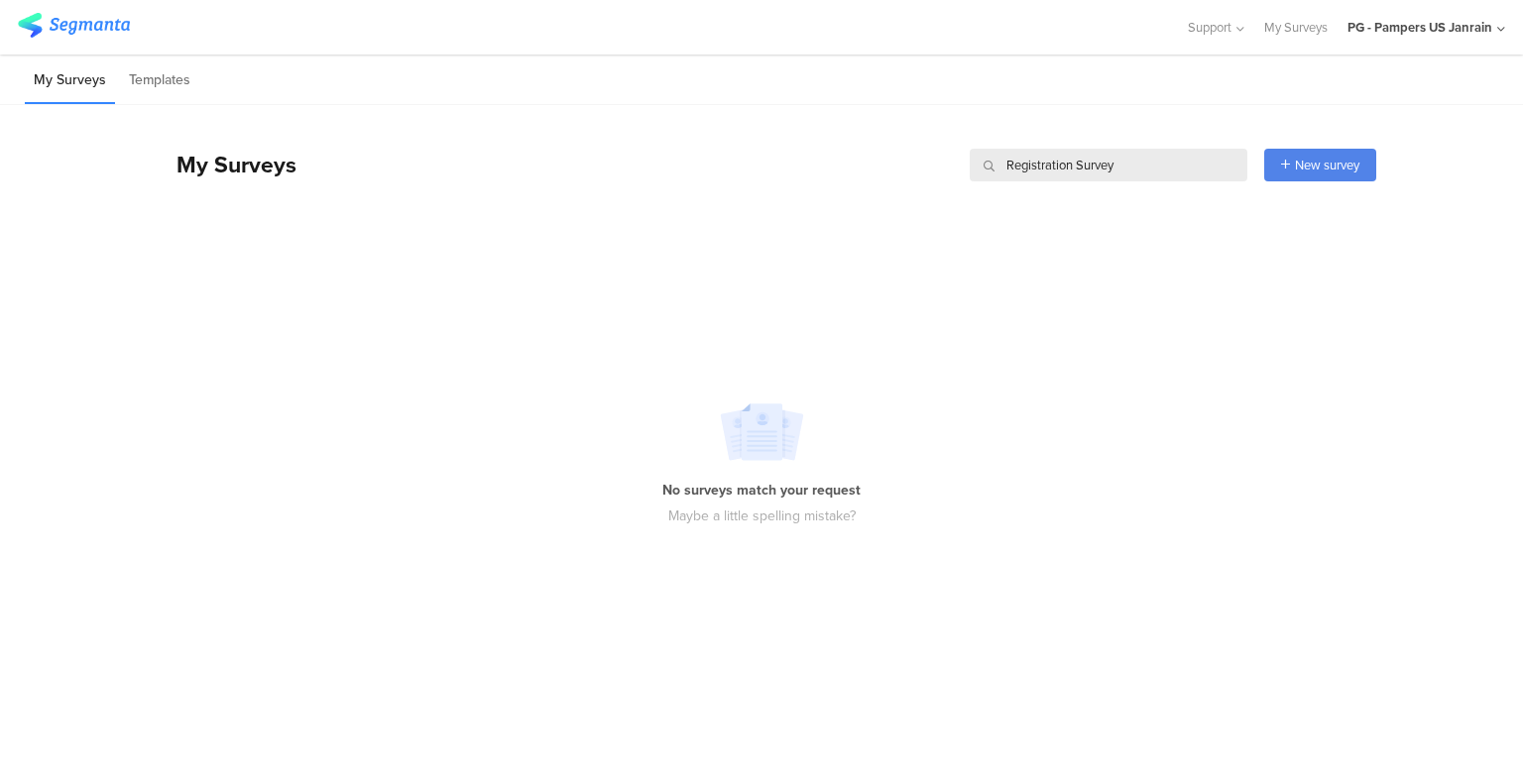 type on "Registration Survey" 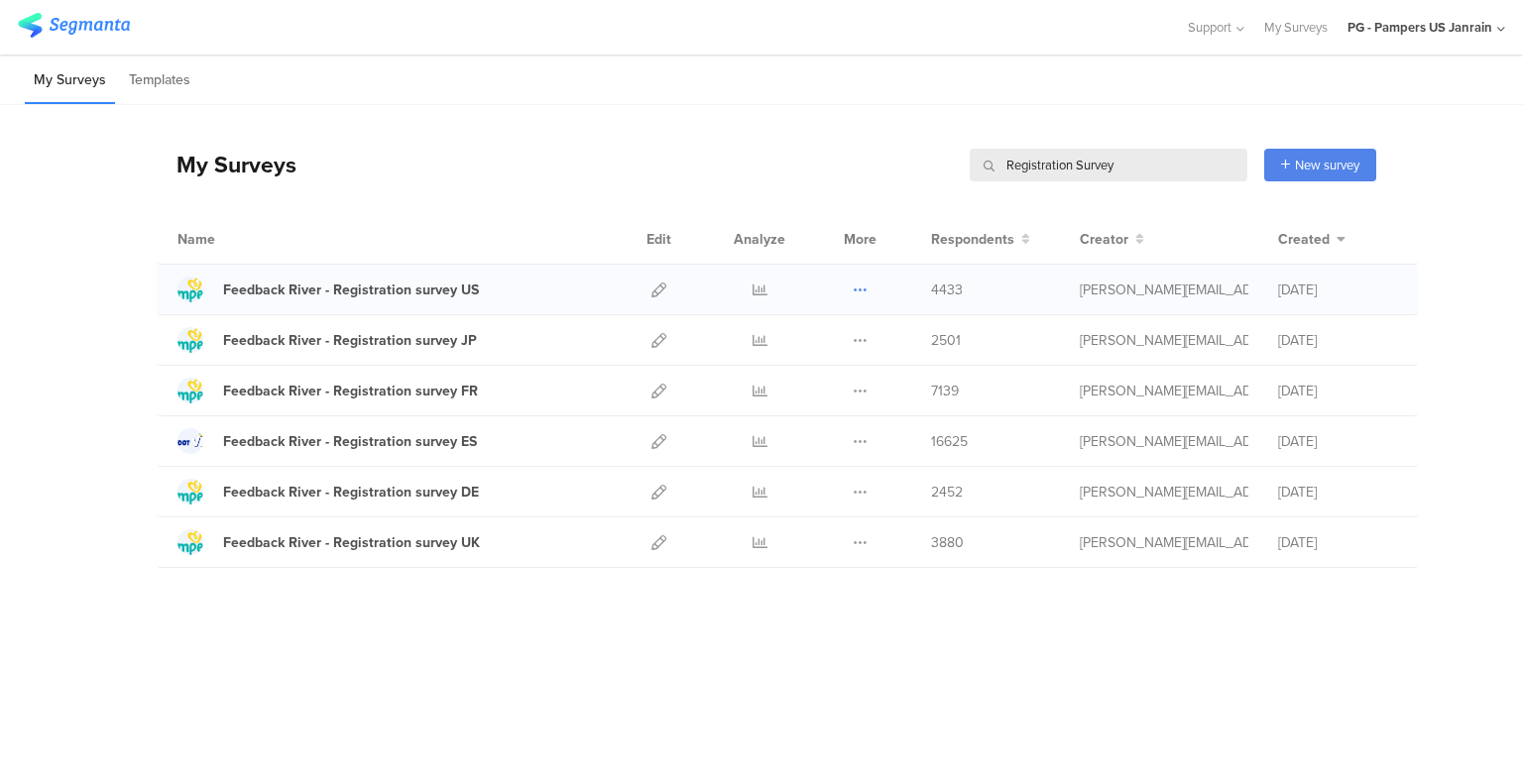 click at bounding box center (860, 289) 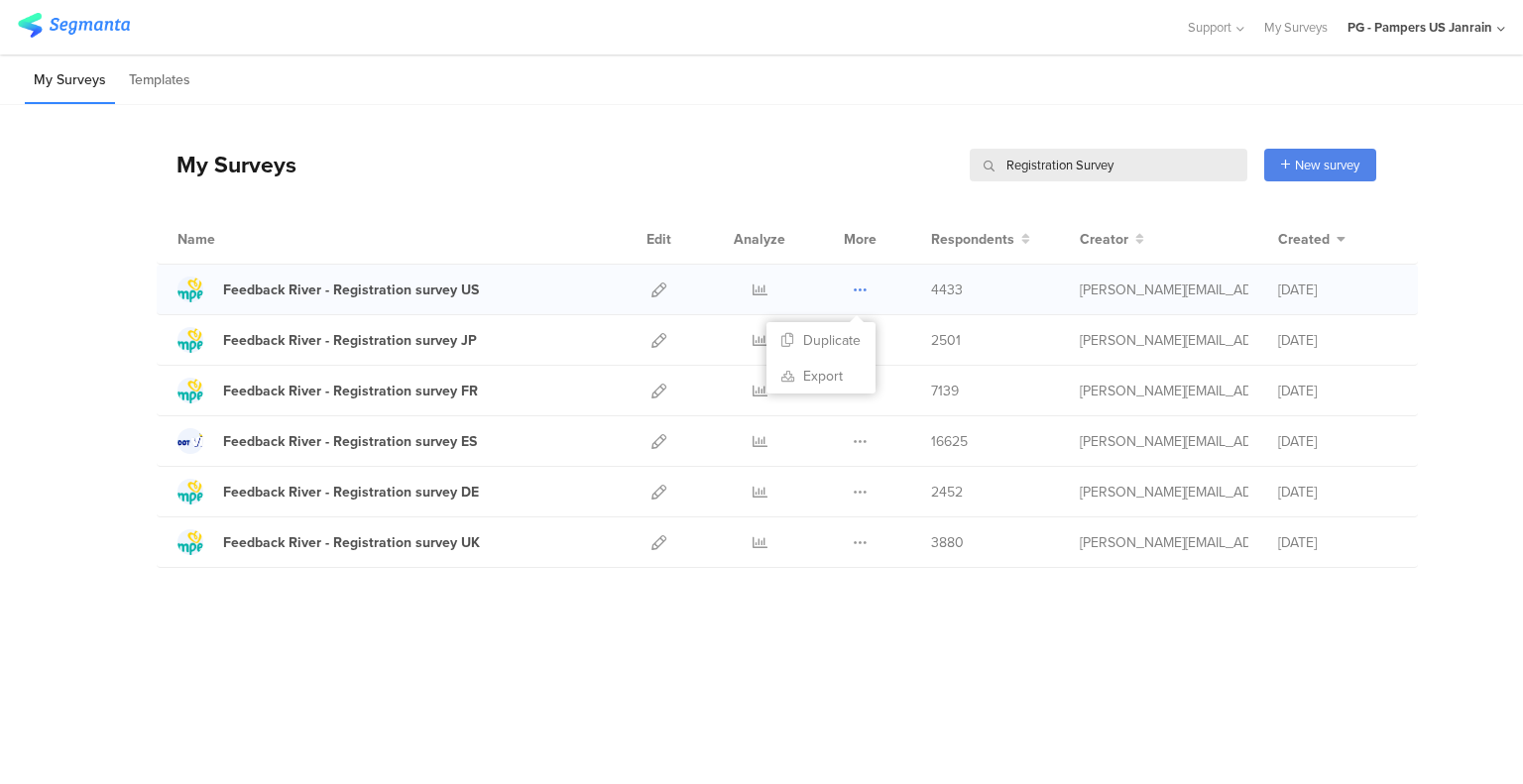 click at bounding box center (860, 289) 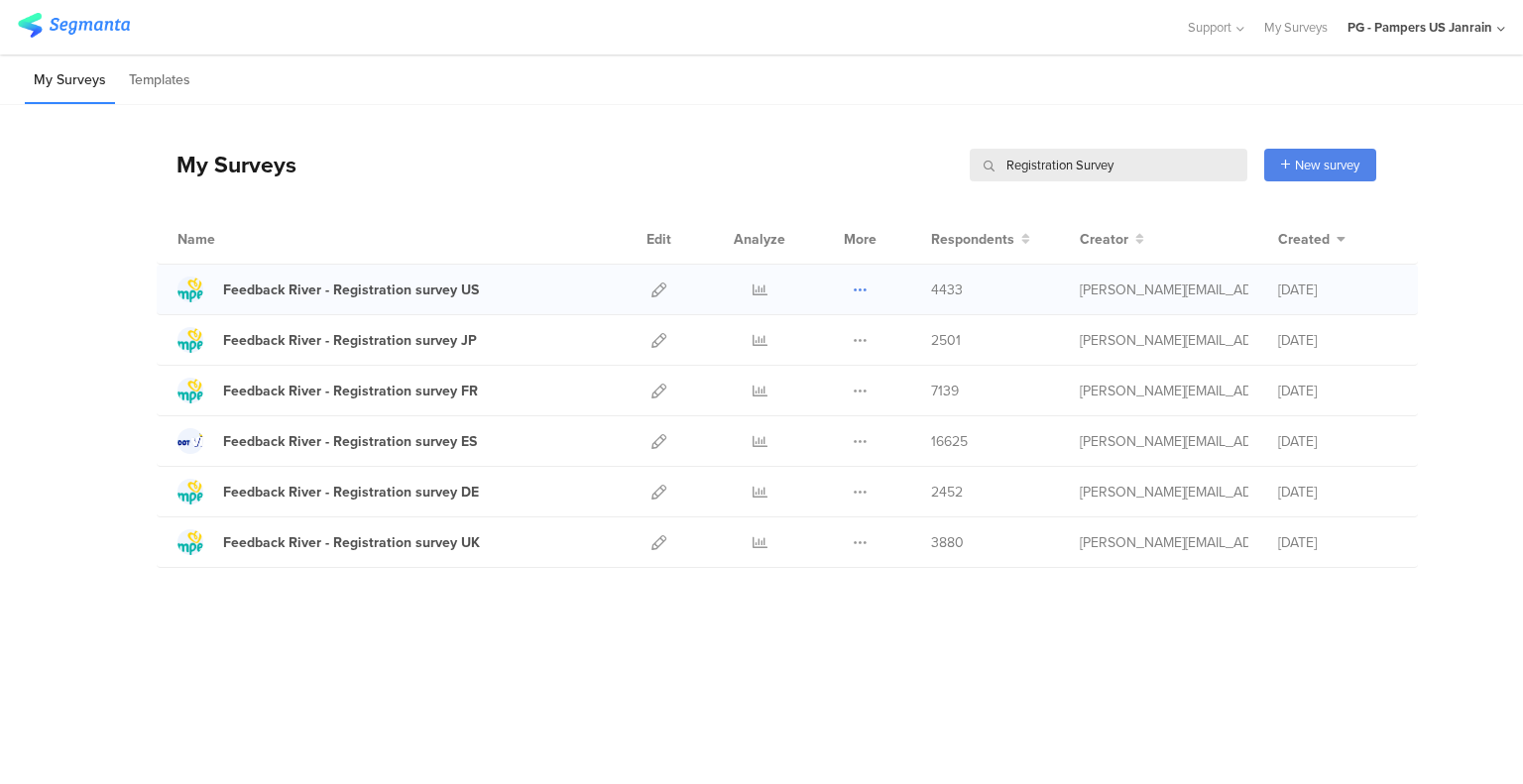 click at bounding box center (860, 289) 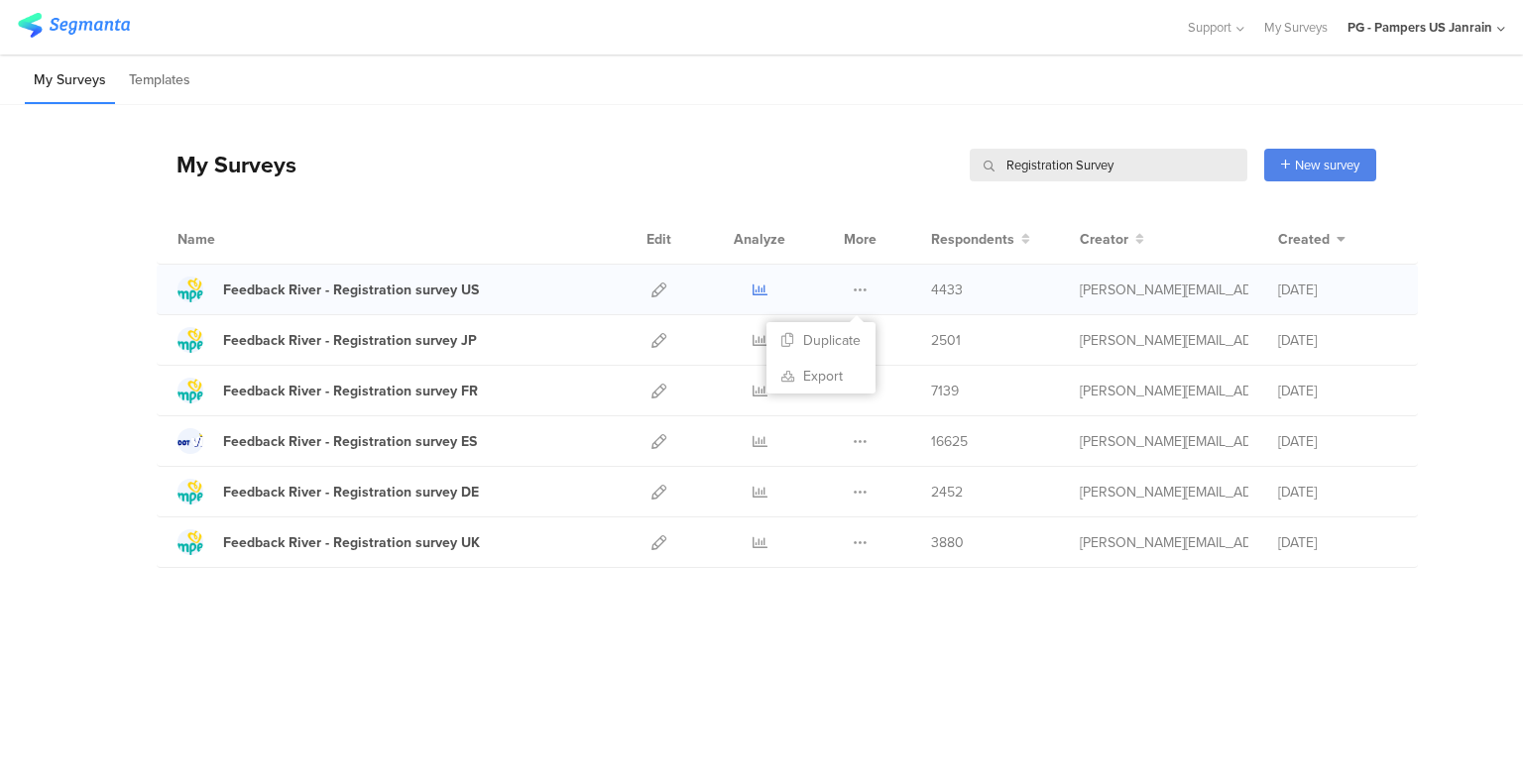 click at bounding box center (760, 289) 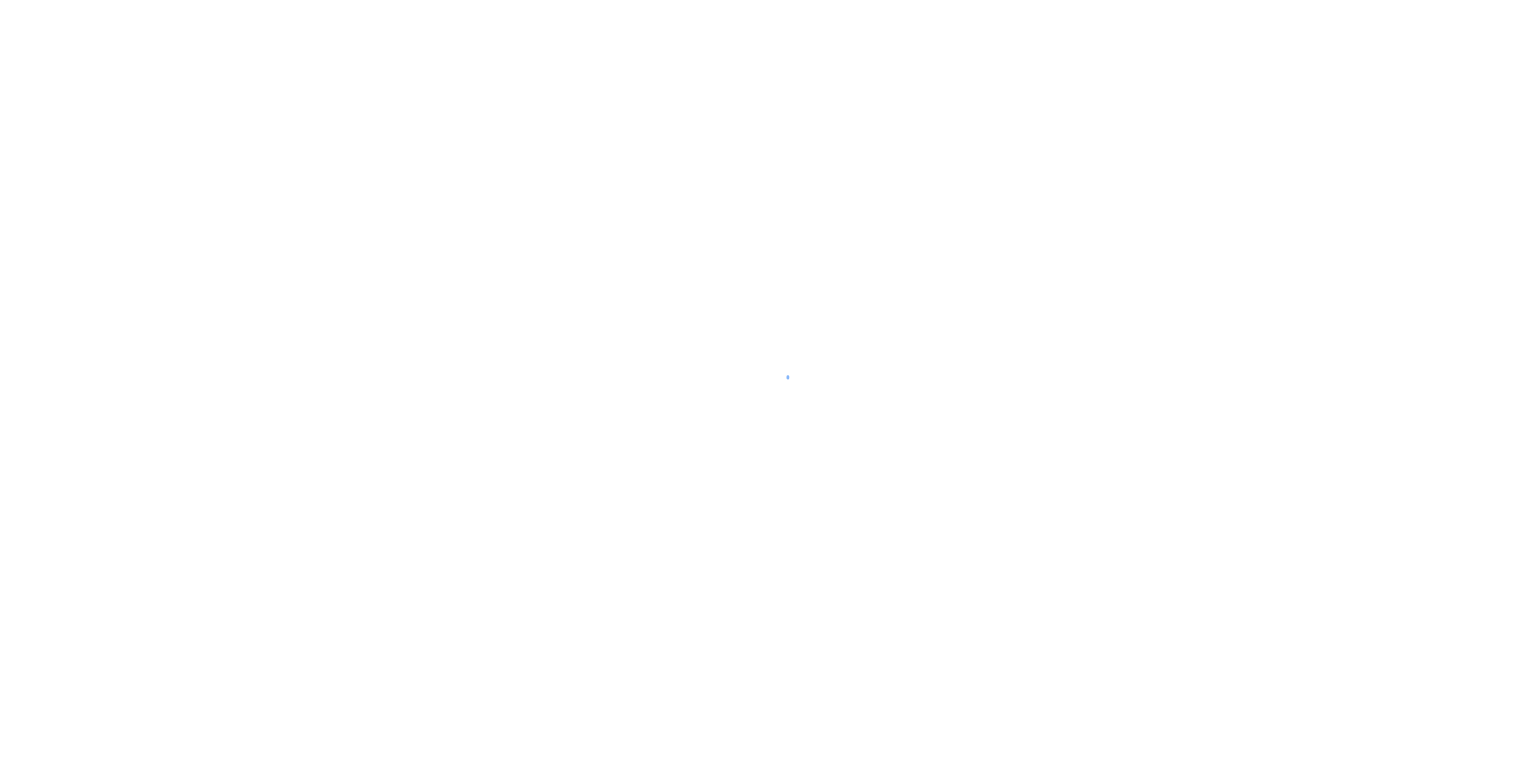 scroll, scrollTop: 0, scrollLeft: 0, axis: both 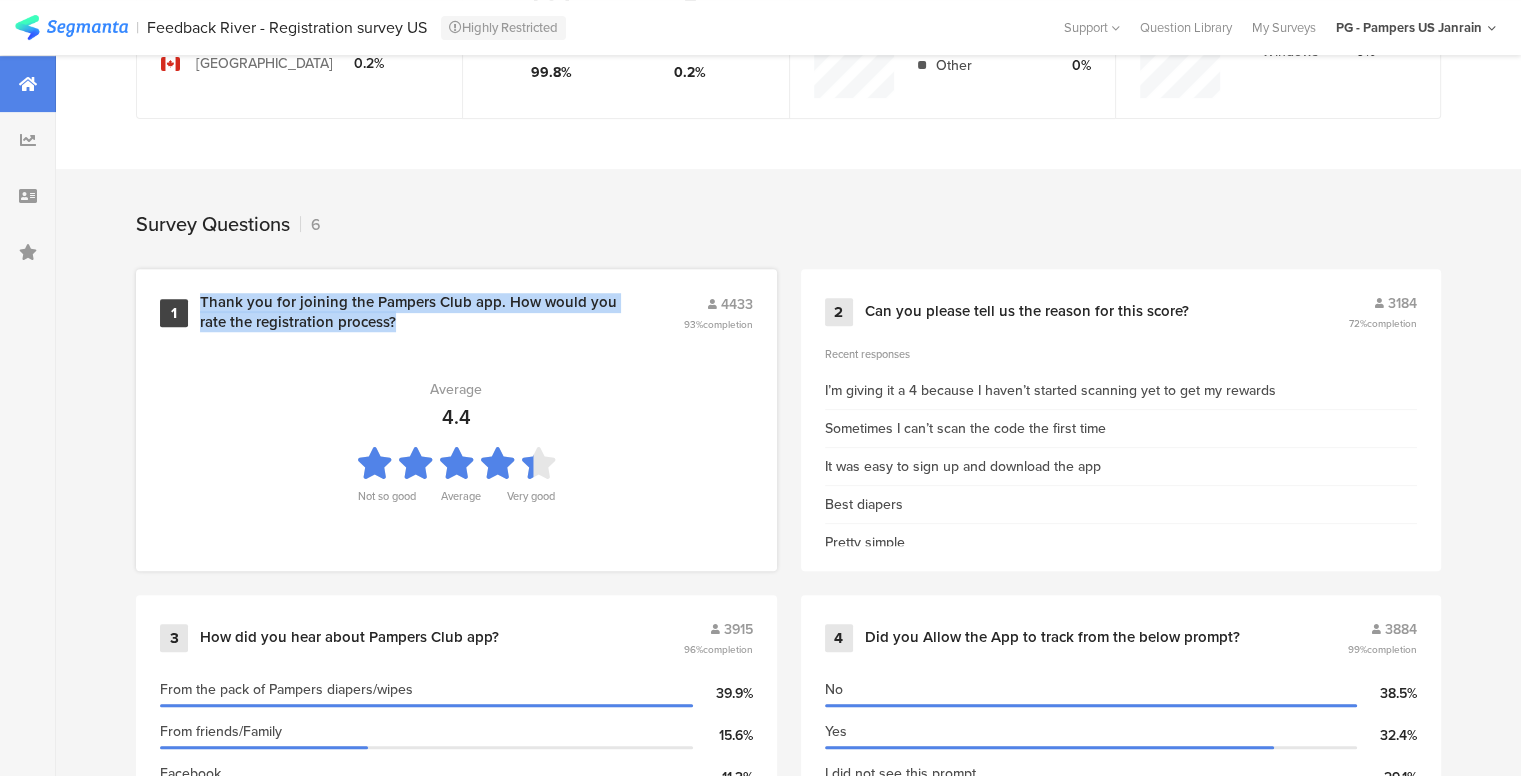 drag, startPoint x: 374, startPoint y: 320, endPoint x: 200, endPoint y: 298, distance: 175.38528 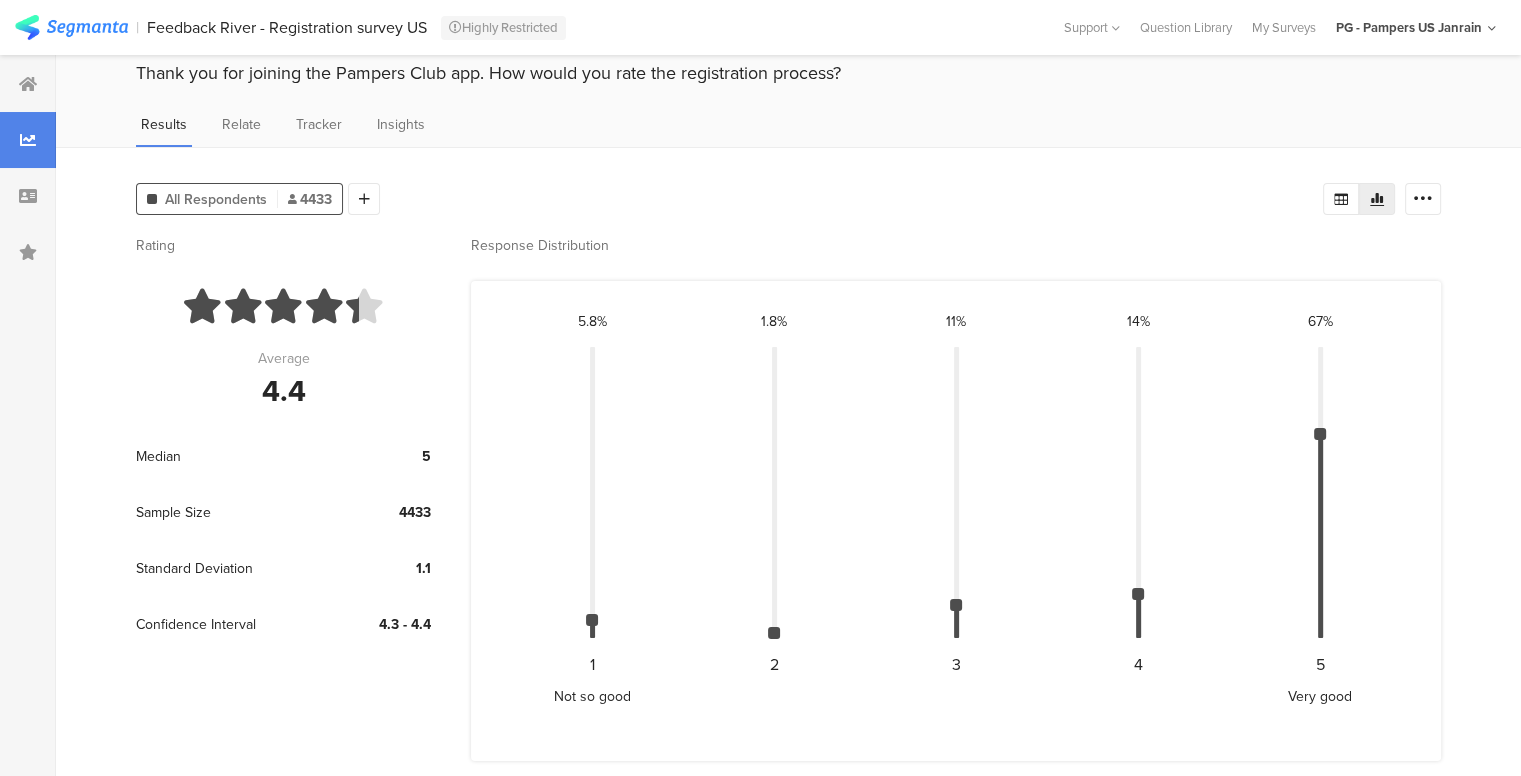 scroll, scrollTop: 0, scrollLeft: 0, axis: both 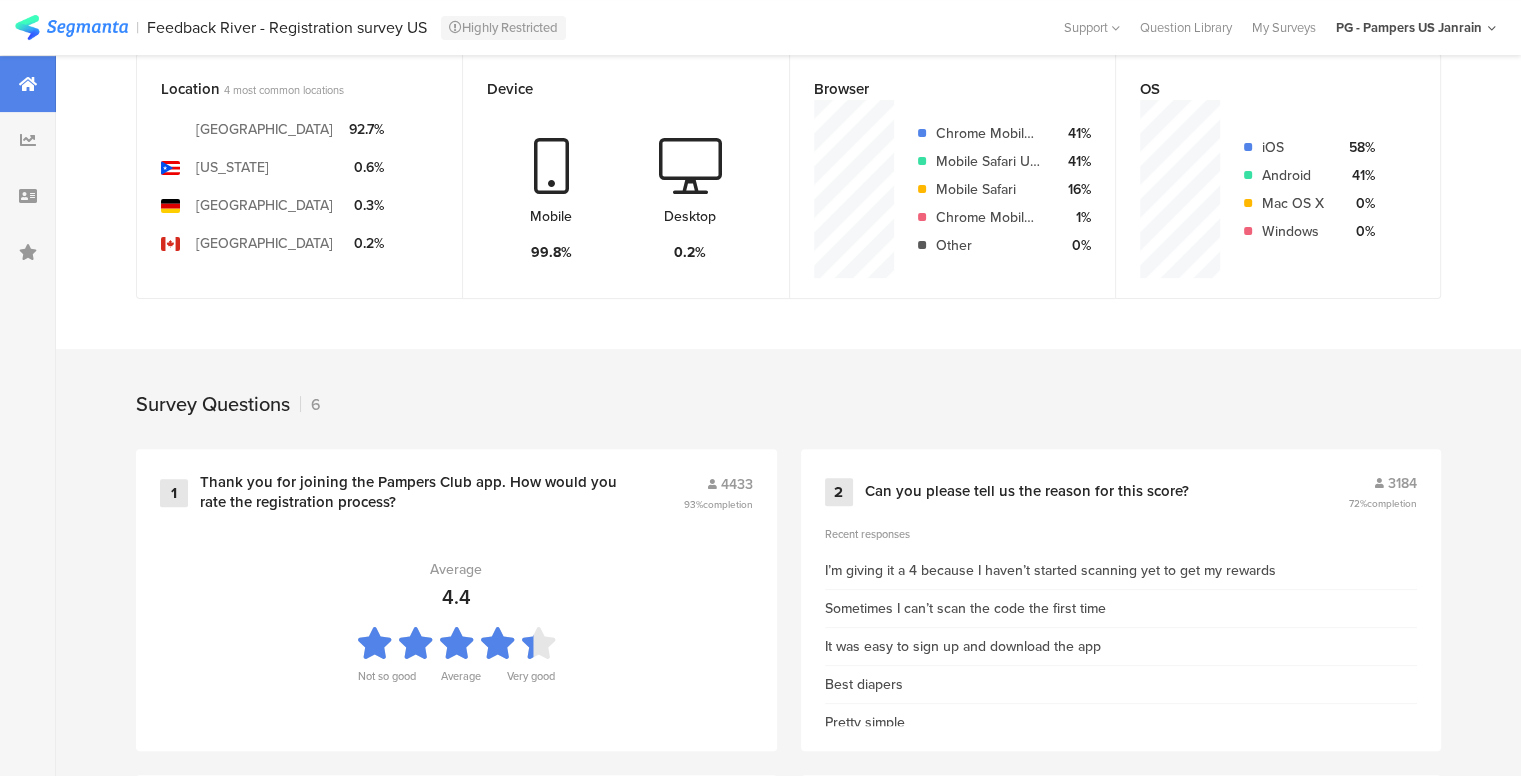 click on "6" at bounding box center [310, 404] 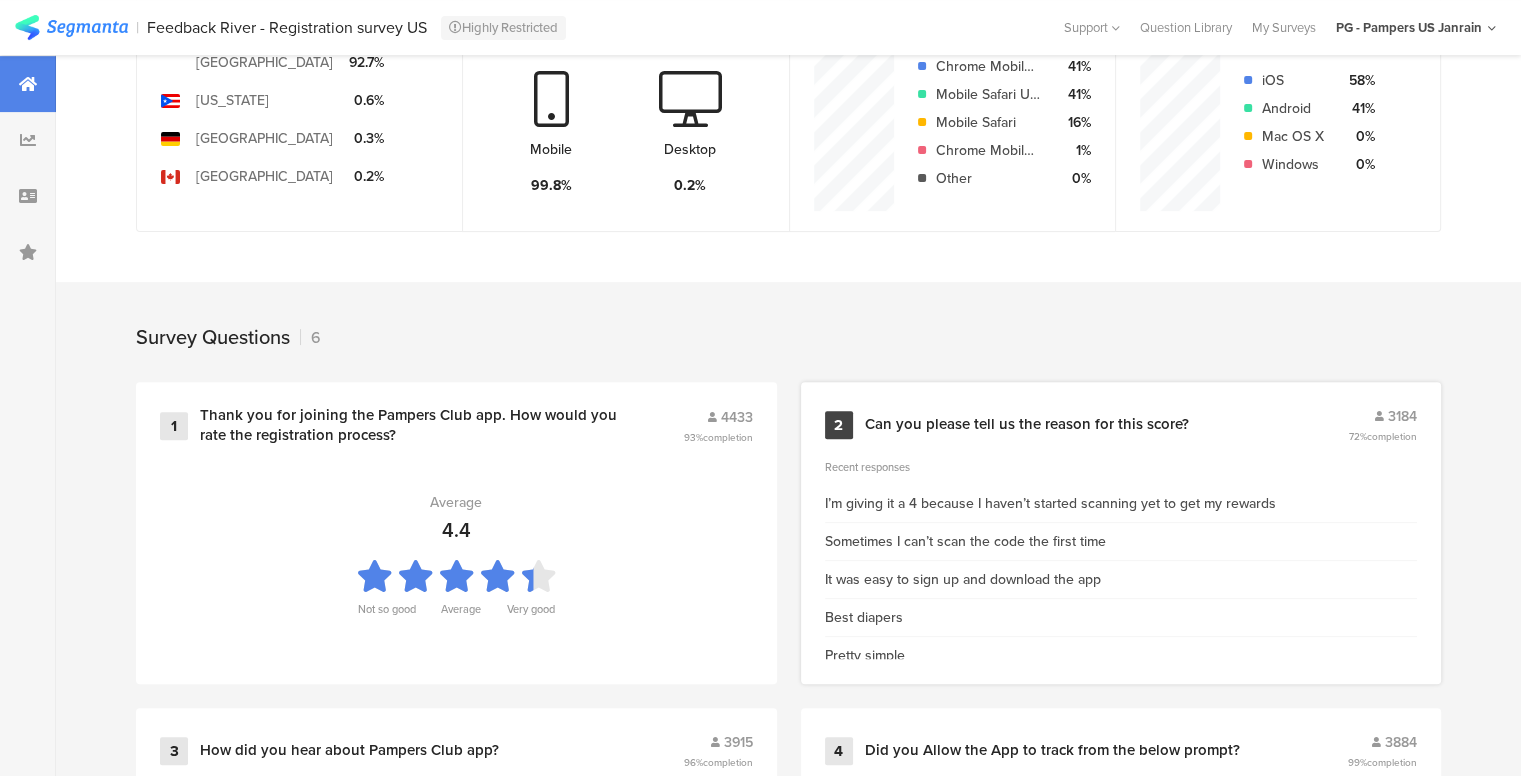 scroll, scrollTop: 584, scrollLeft: 0, axis: vertical 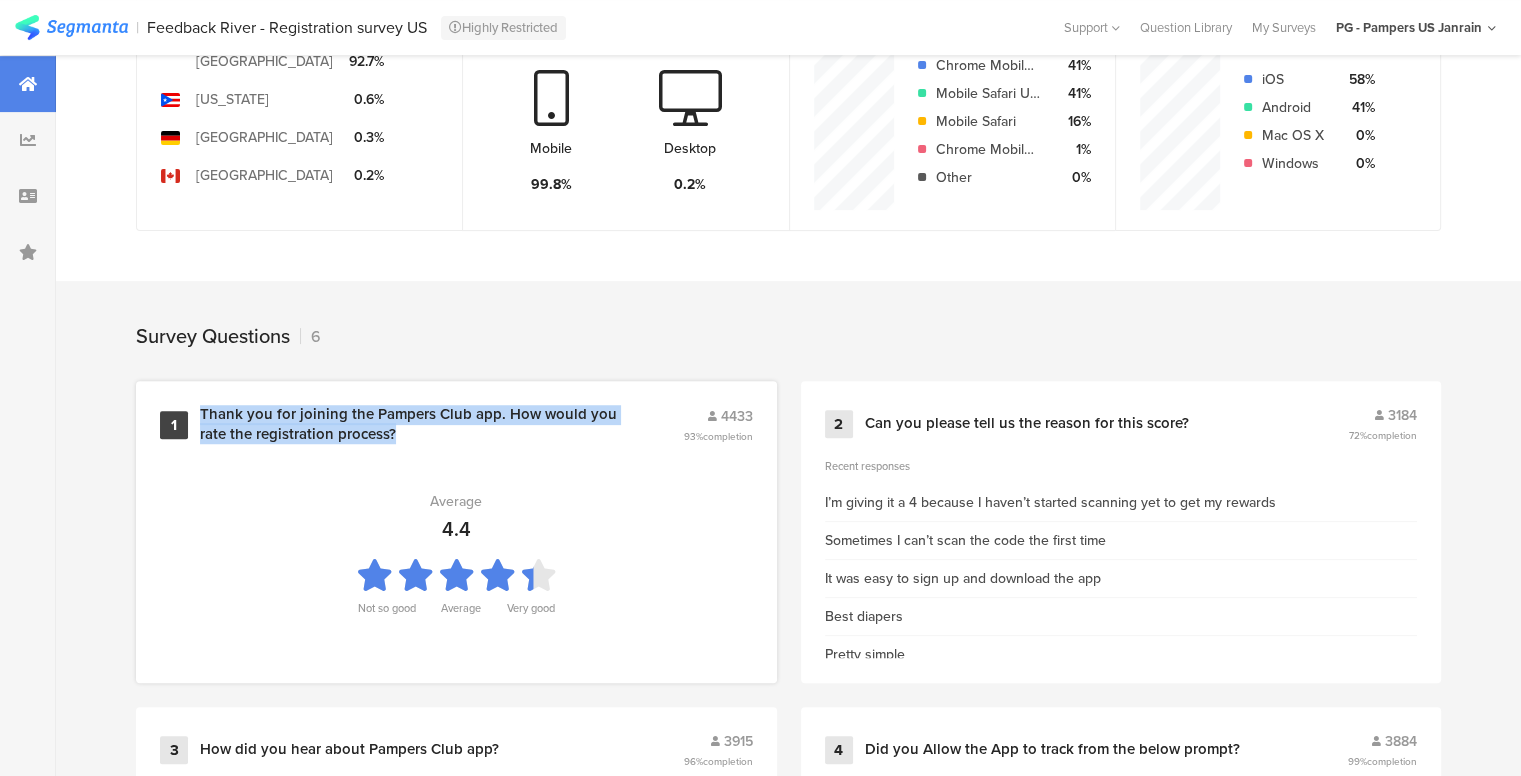 drag, startPoint x: 385, startPoint y: 435, endPoint x: 199, endPoint y: 406, distance: 188.24718 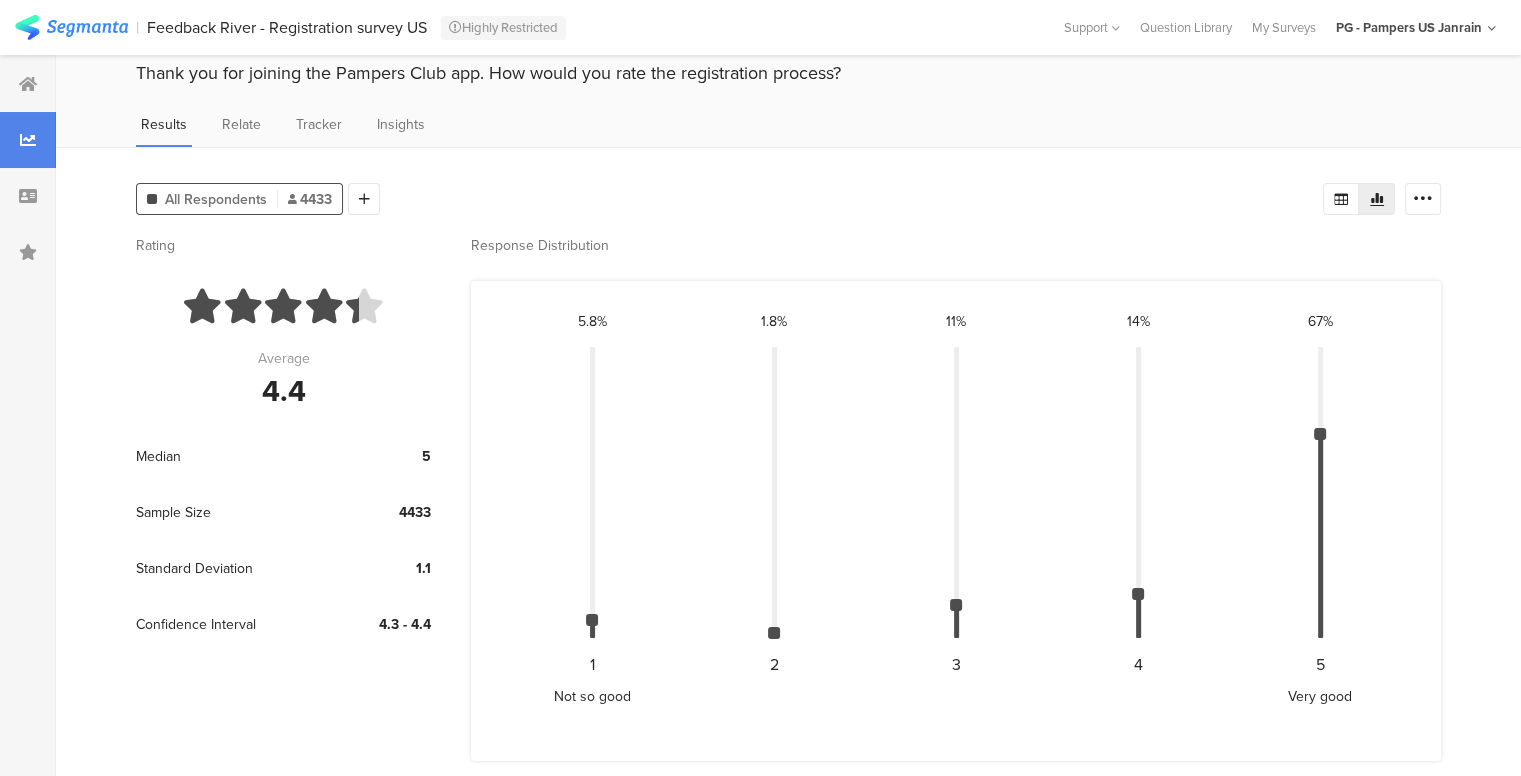 scroll, scrollTop: 0, scrollLeft: 0, axis: both 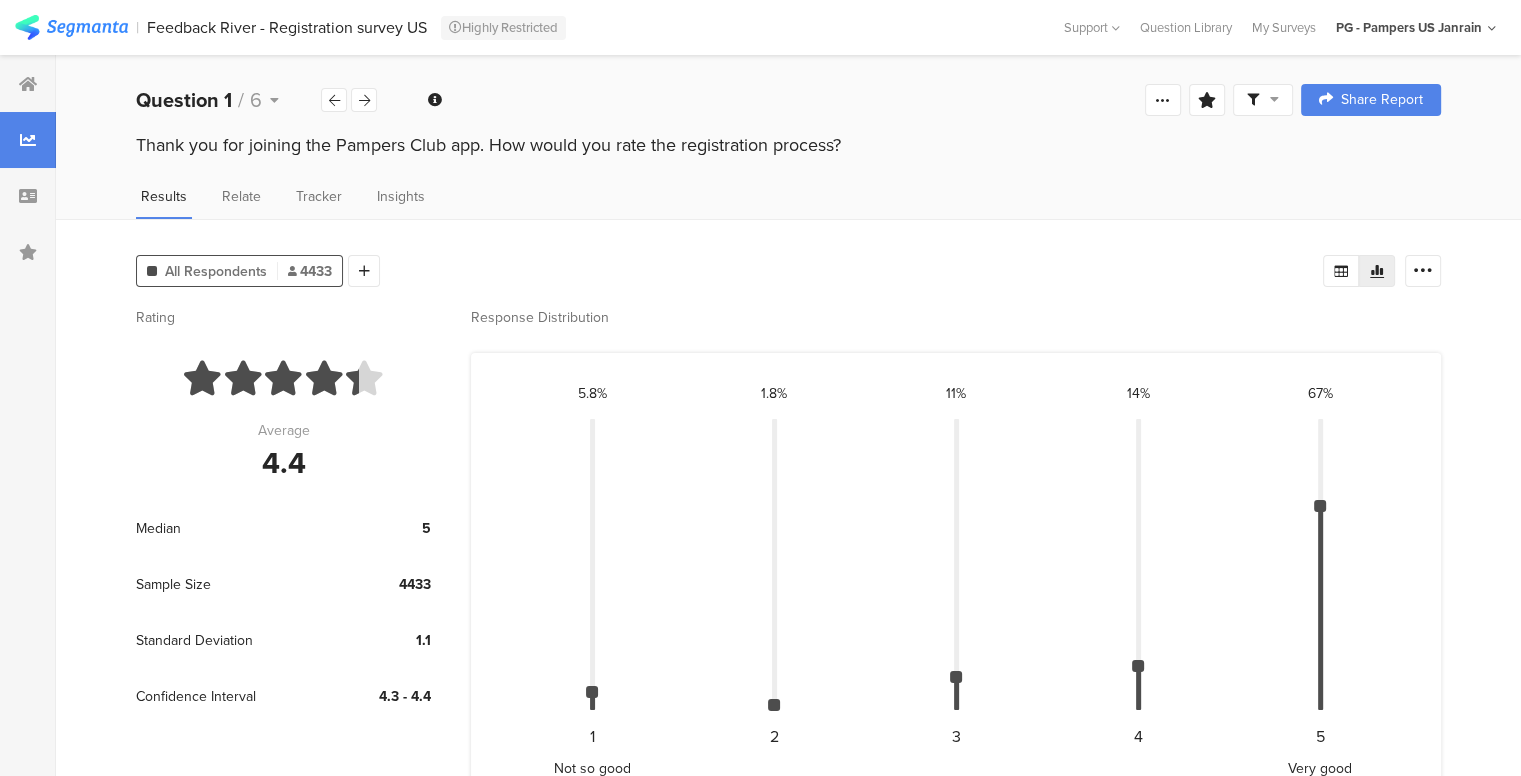 drag, startPoint x: 848, startPoint y: 143, endPoint x: 824, endPoint y: 134, distance: 25.632011 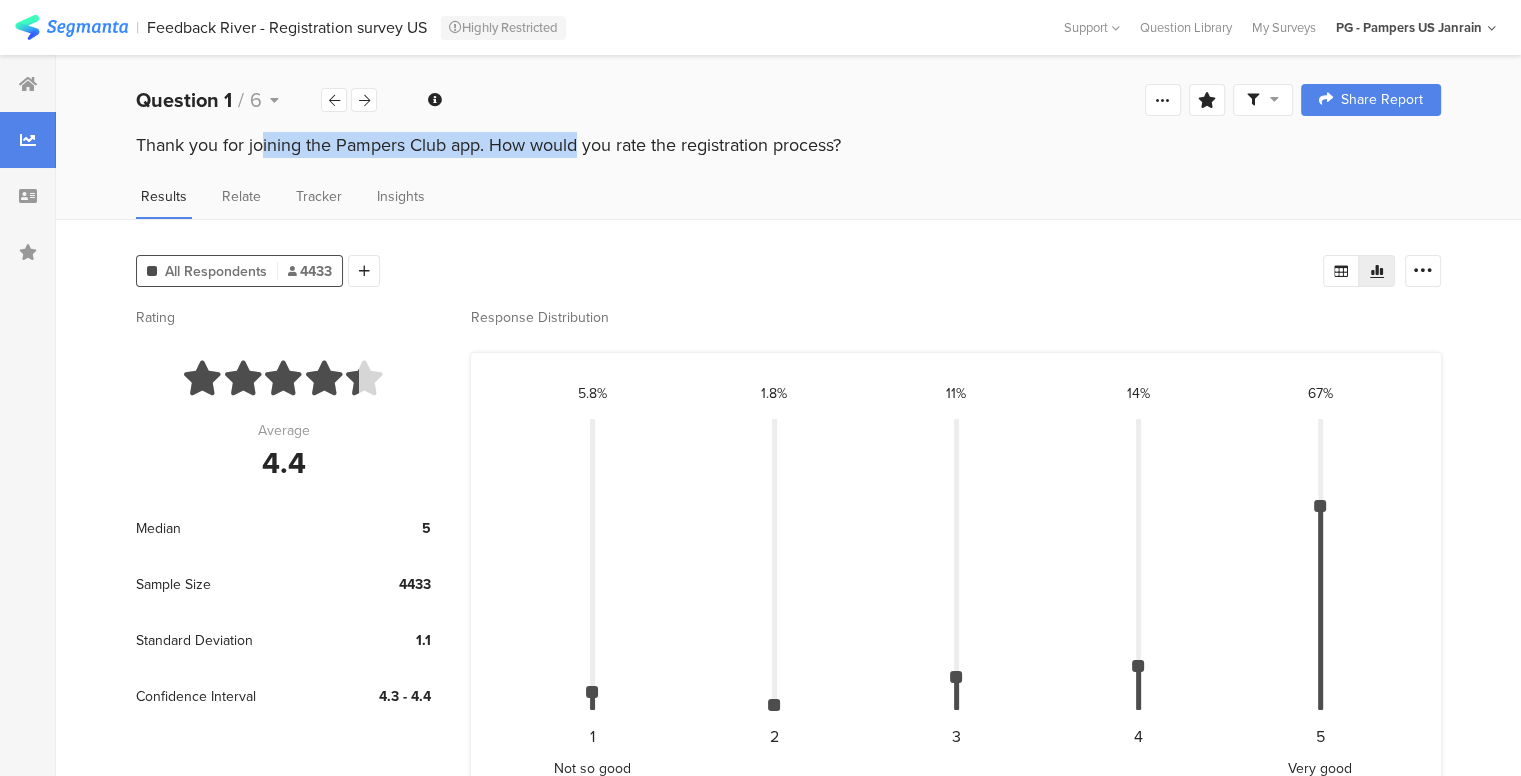 drag, startPoint x: 128, startPoint y: 151, endPoint x: 427, endPoint y: 159, distance: 299.107 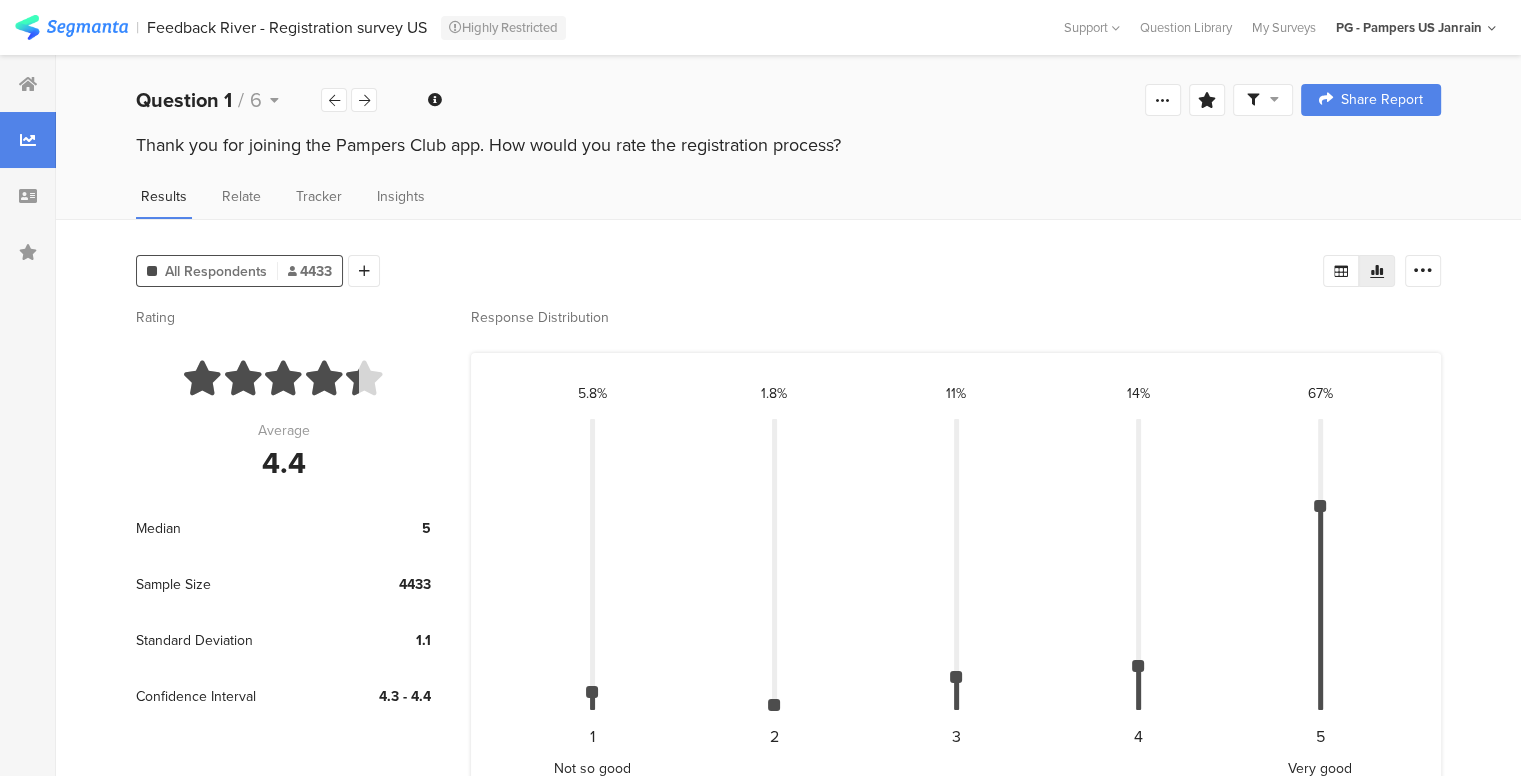 click on "Welcome page 1   Thank you for joining the Pampers Club app. How would you rate the registration process? 2   Can you please tell us the reason for this score? 3   How did you hear about Pampers Club app? 4   Did you Allow the App to track from the below prompt? 5   What is the main reason you allowed tracking? 6   What is the main reason you did not allow tracking? Ending page   Question 1   /   6
Question Type
Rating
Required
This question was required
Maximum Rating
The maximum rating allowed was 5              Confidence Level       95   %     Preview survey     Edit survey   Export Results       Purge results     Save Analysis   Name             Save   Cancel
Complete Responses Only
Edit Sample
Share Report
Share     Cancel
Share Report
Share Report" at bounding box center [788, 100] 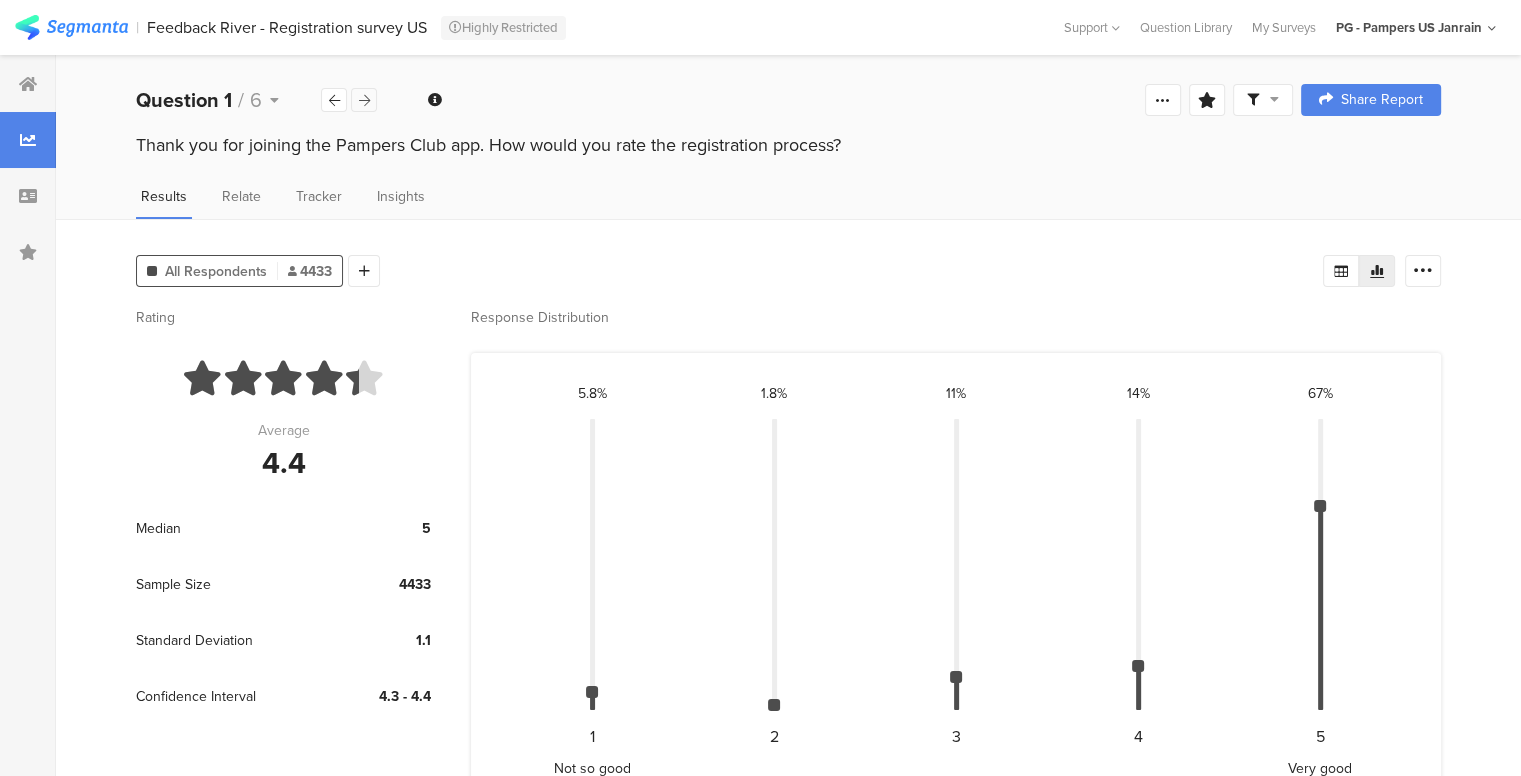 click at bounding box center (364, 100) 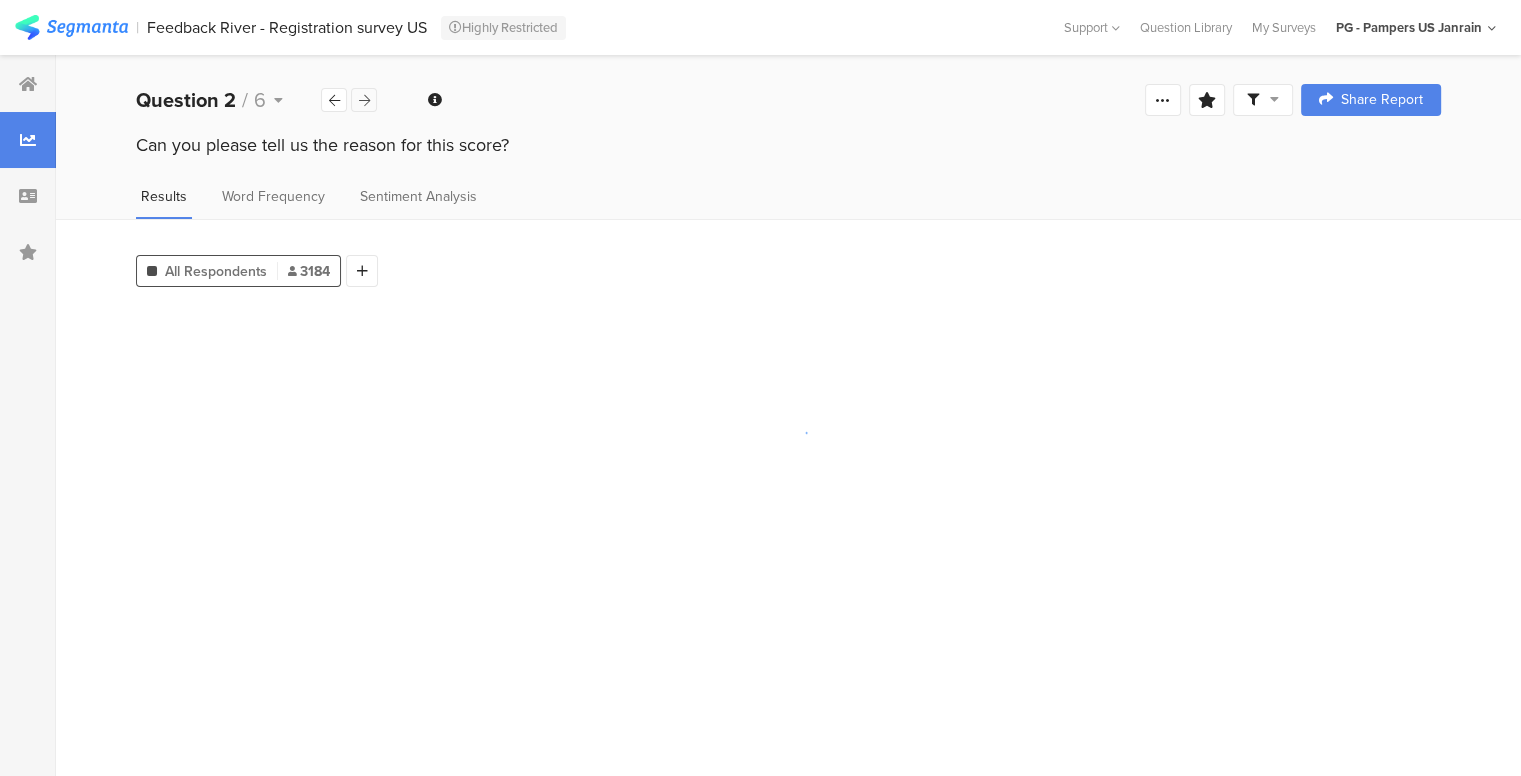 scroll, scrollTop: 0, scrollLeft: 0, axis: both 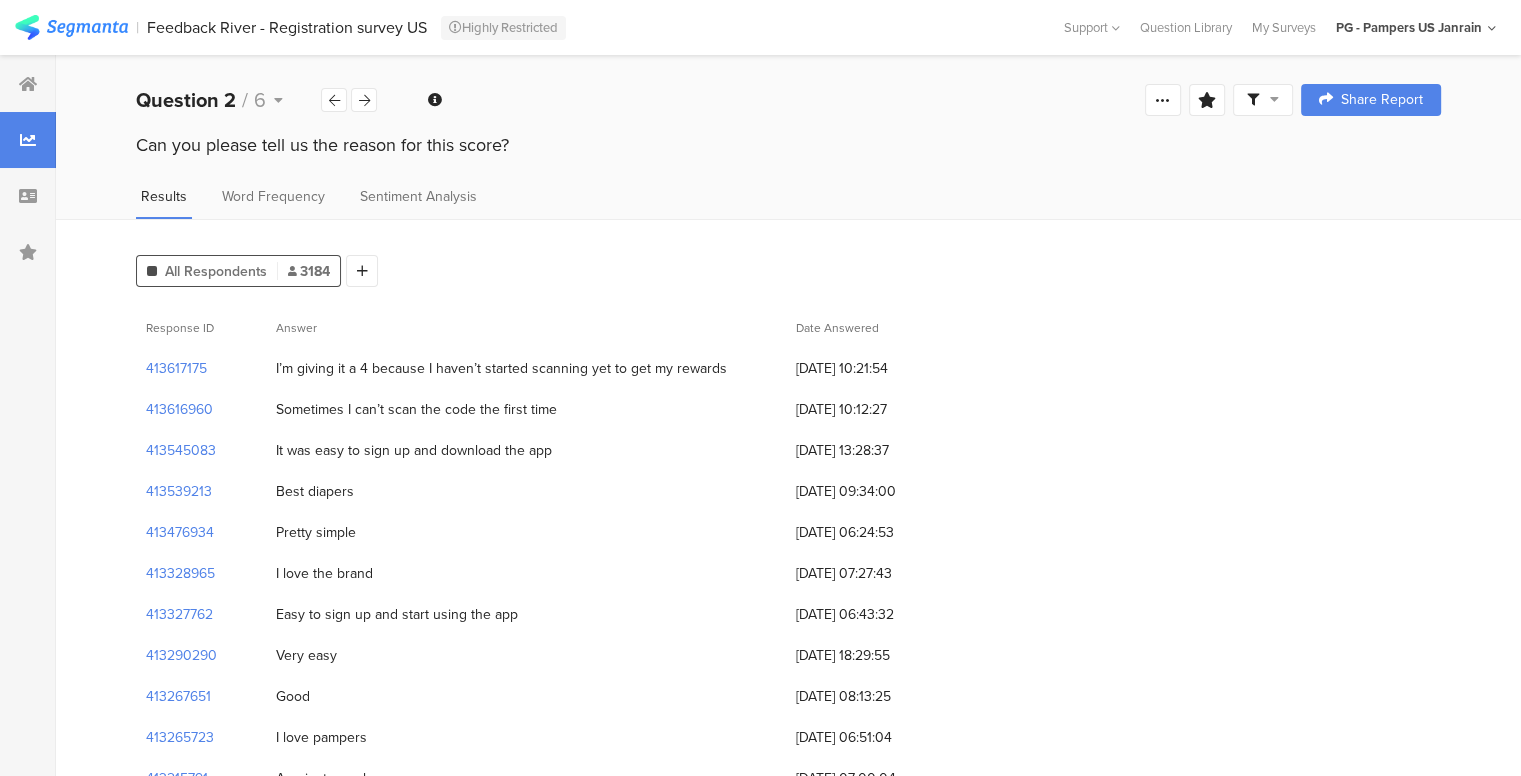 drag, startPoint x: 532, startPoint y: 151, endPoint x: 135, endPoint y: 154, distance: 397.01132 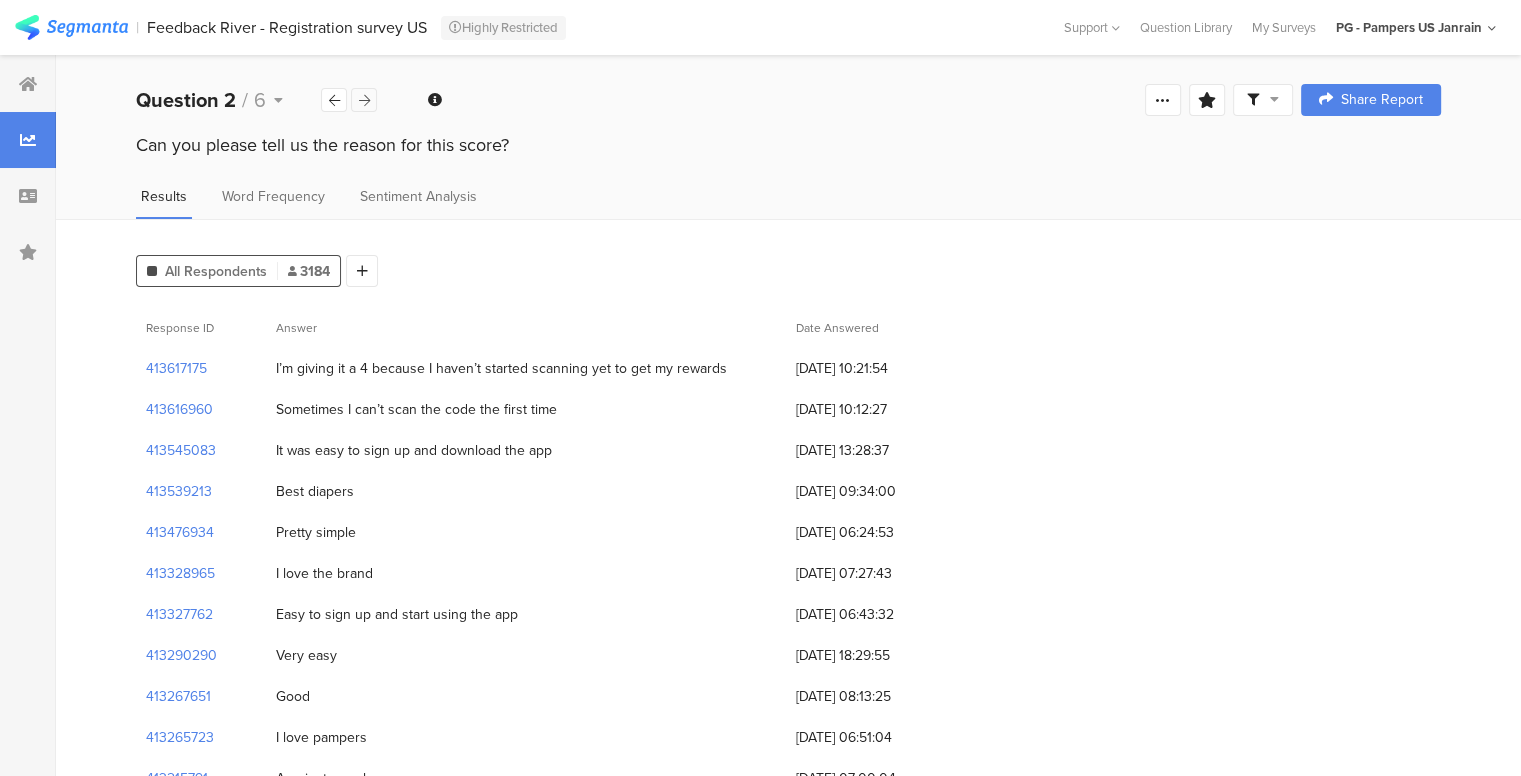 click at bounding box center (364, 100) 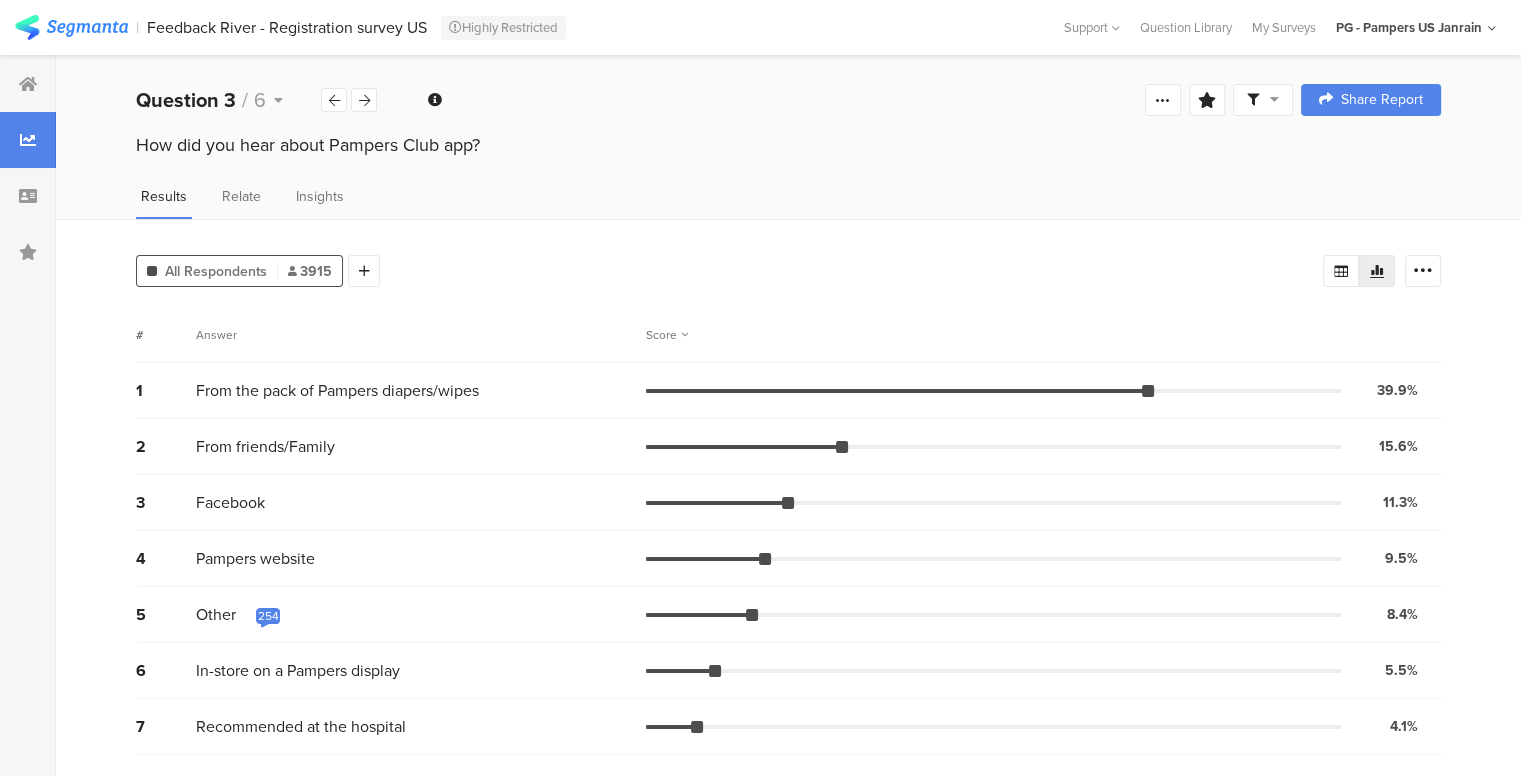 drag, startPoint x: 479, startPoint y: 146, endPoint x: 101, endPoint y: 137, distance: 378.10712 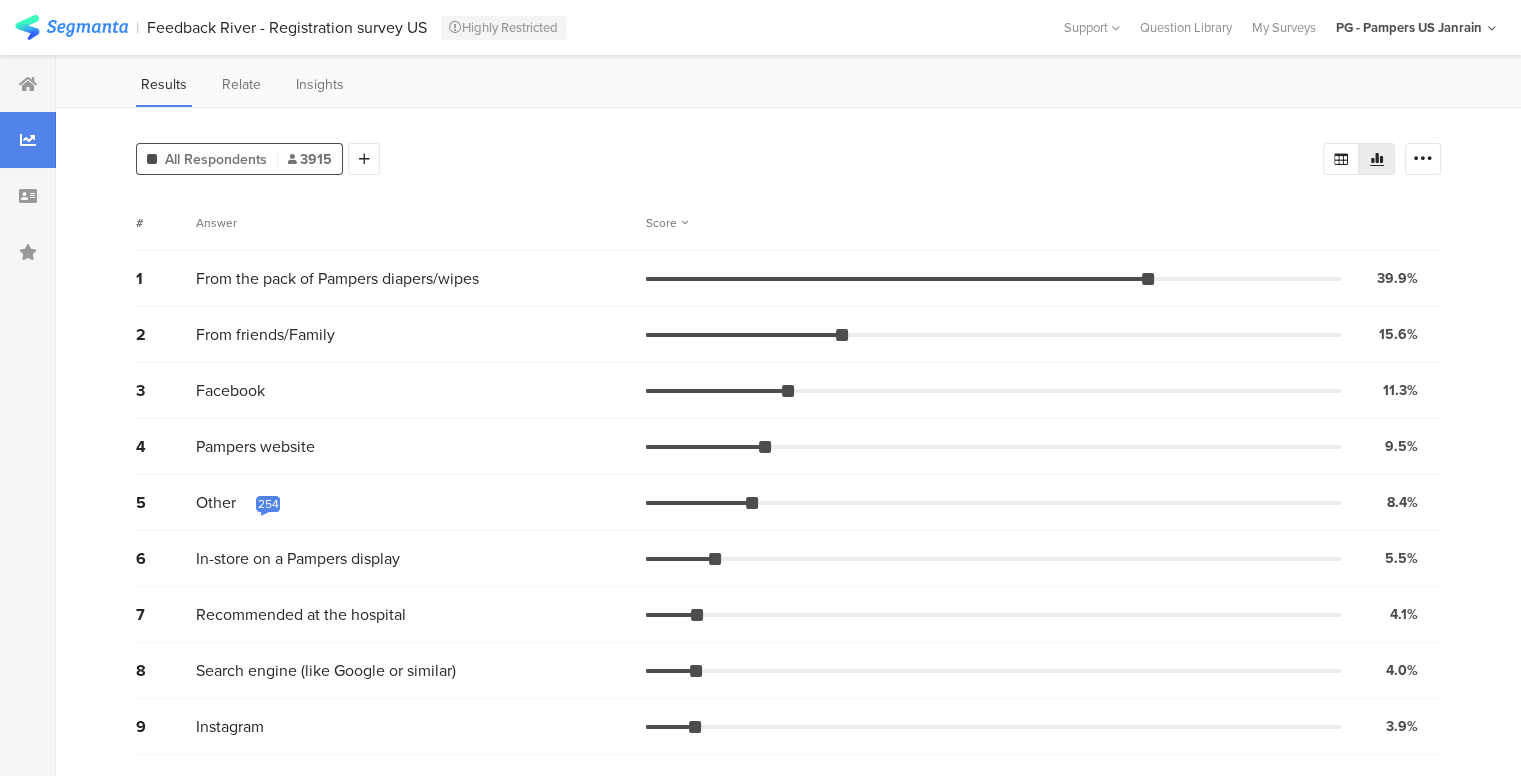 scroll, scrollTop: 0, scrollLeft: 0, axis: both 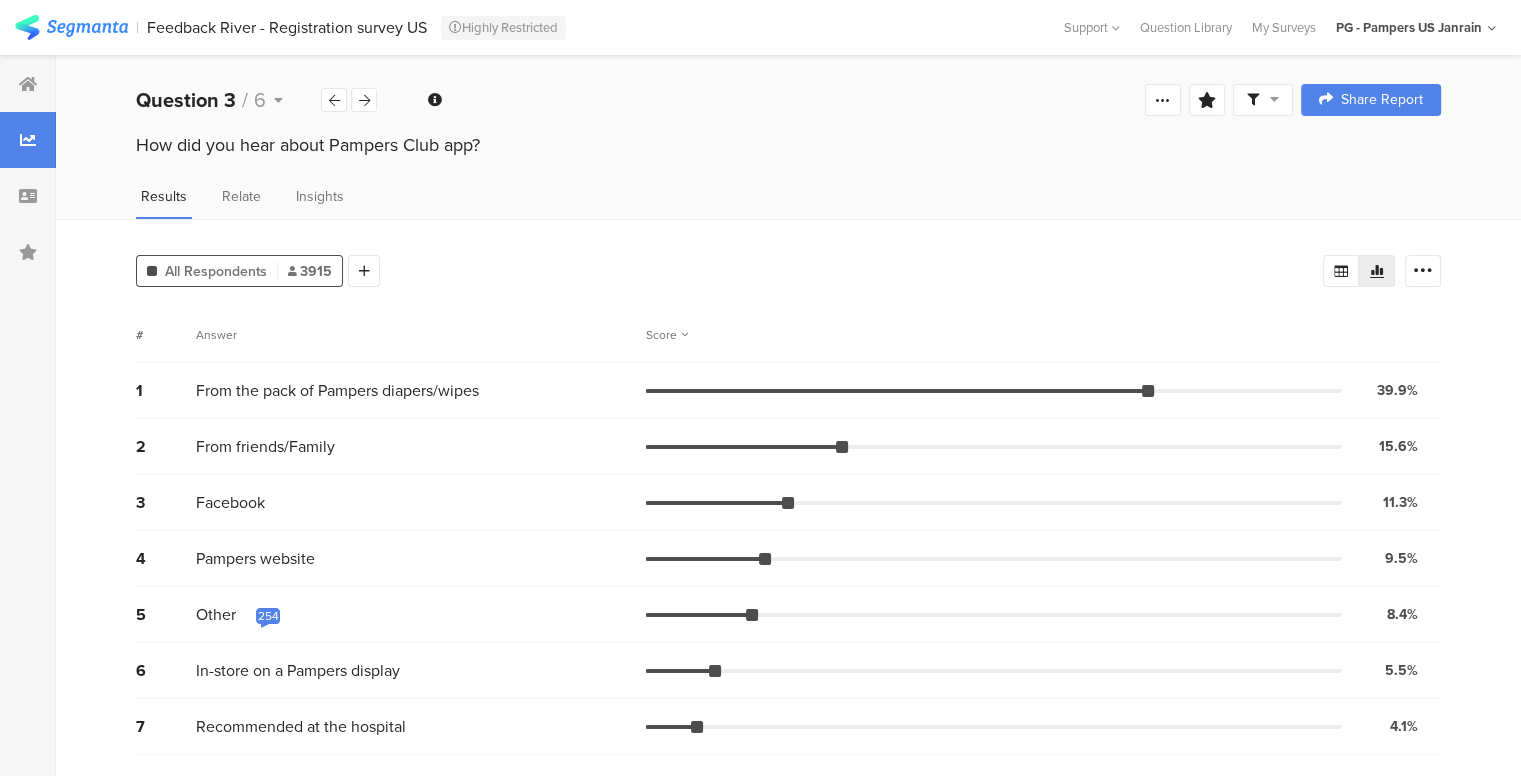 click at bounding box center [28, 140] 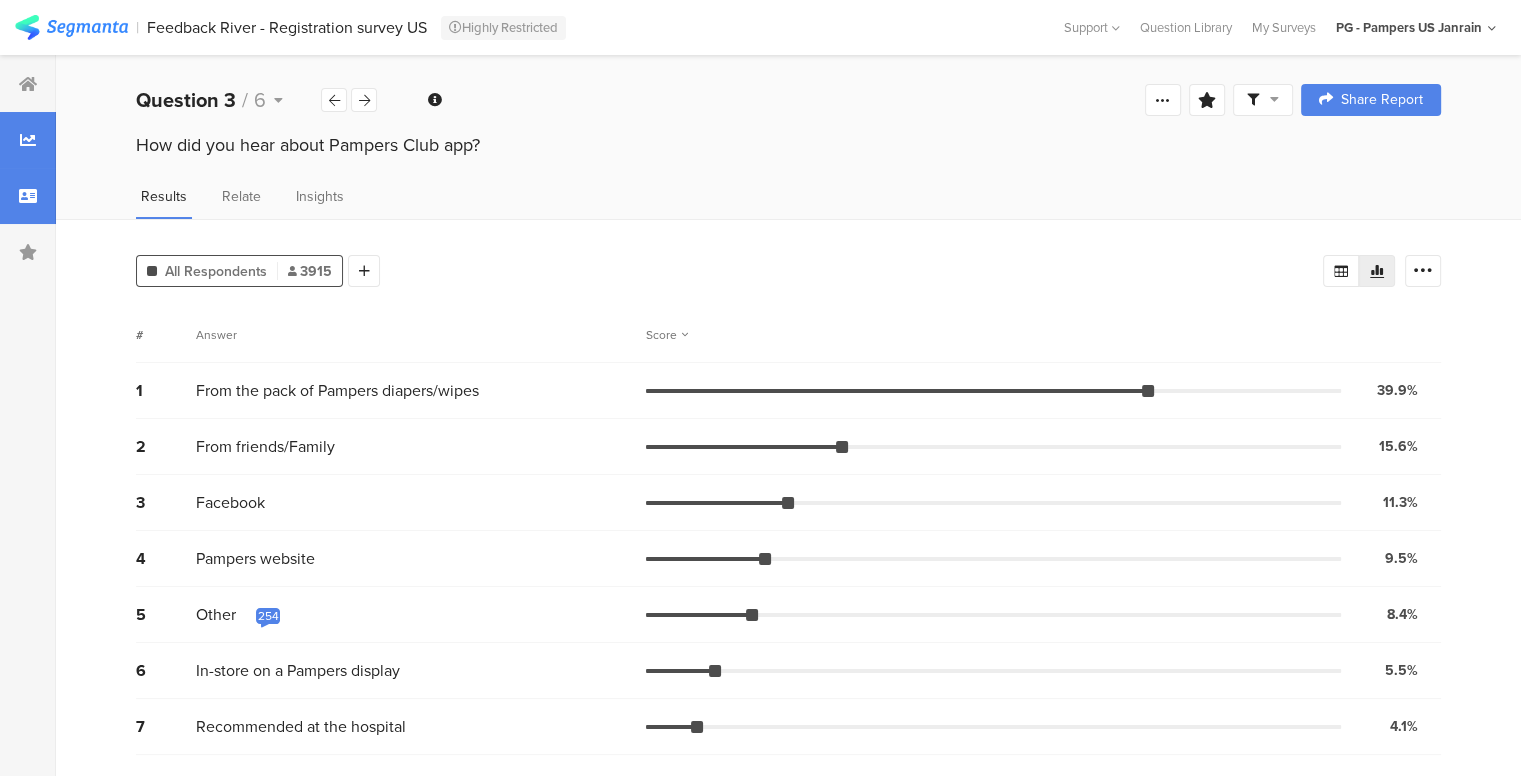 click at bounding box center (28, 196) 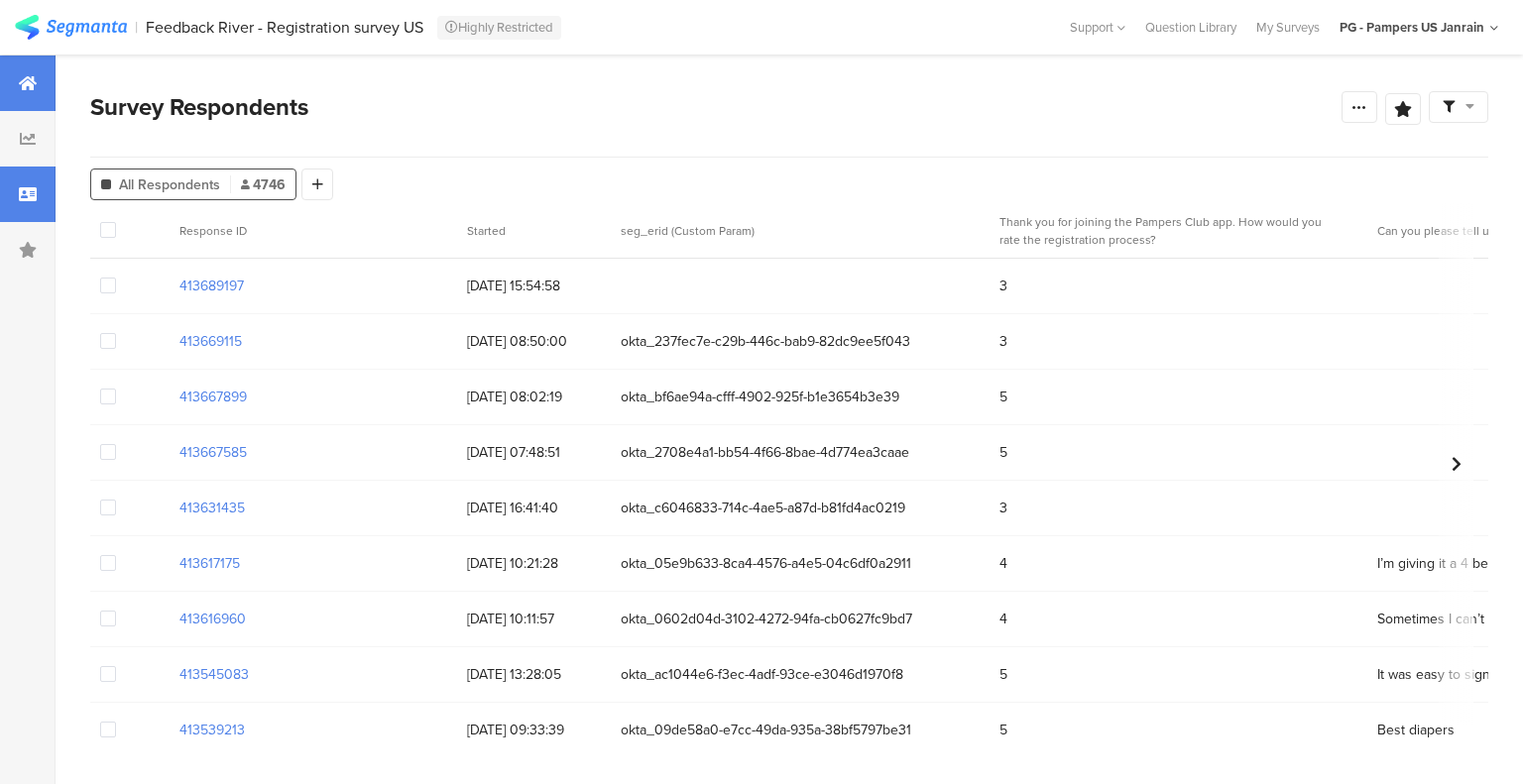 click at bounding box center (28, 83) 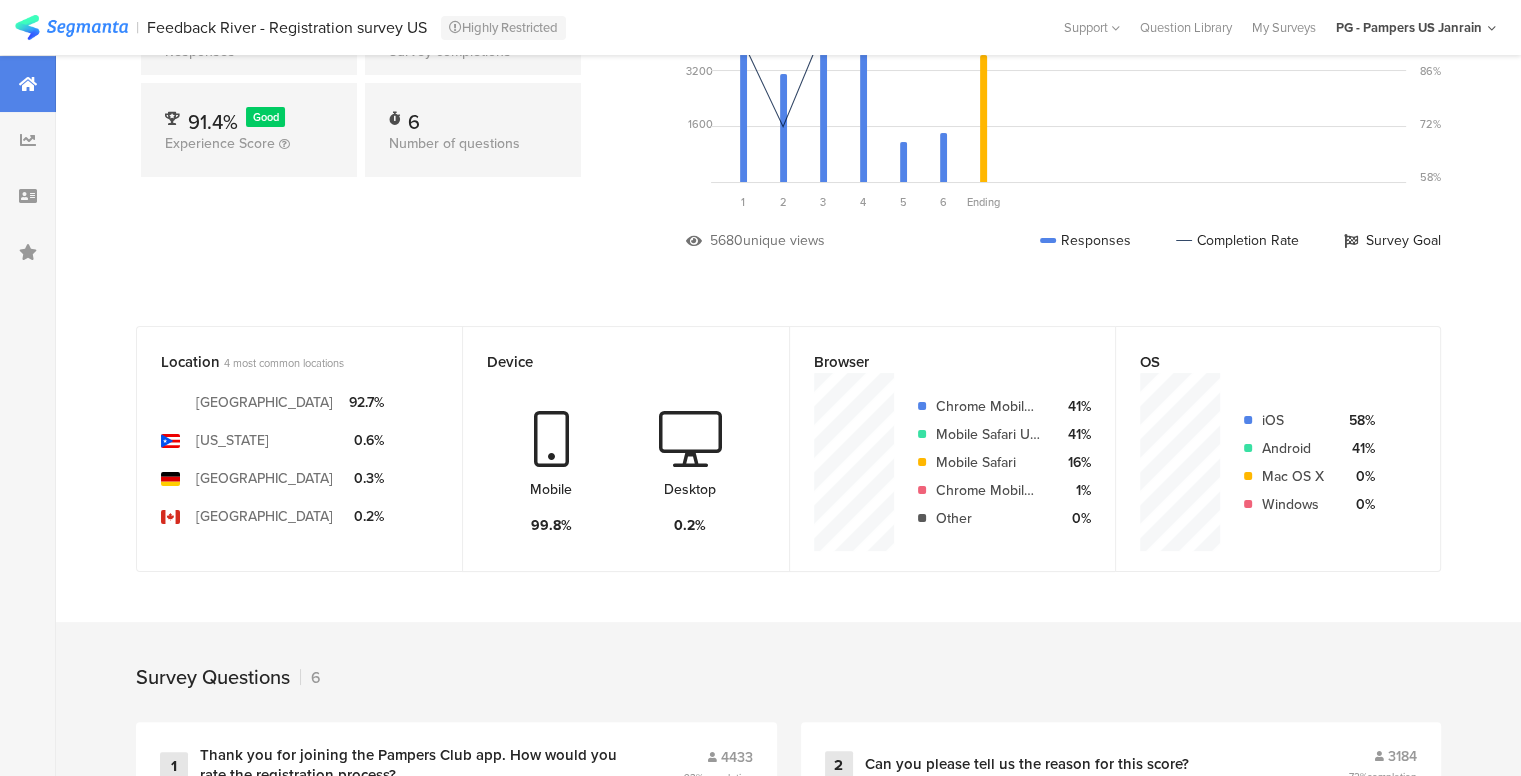 scroll, scrollTop: 616, scrollLeft: 0, axis: vertical 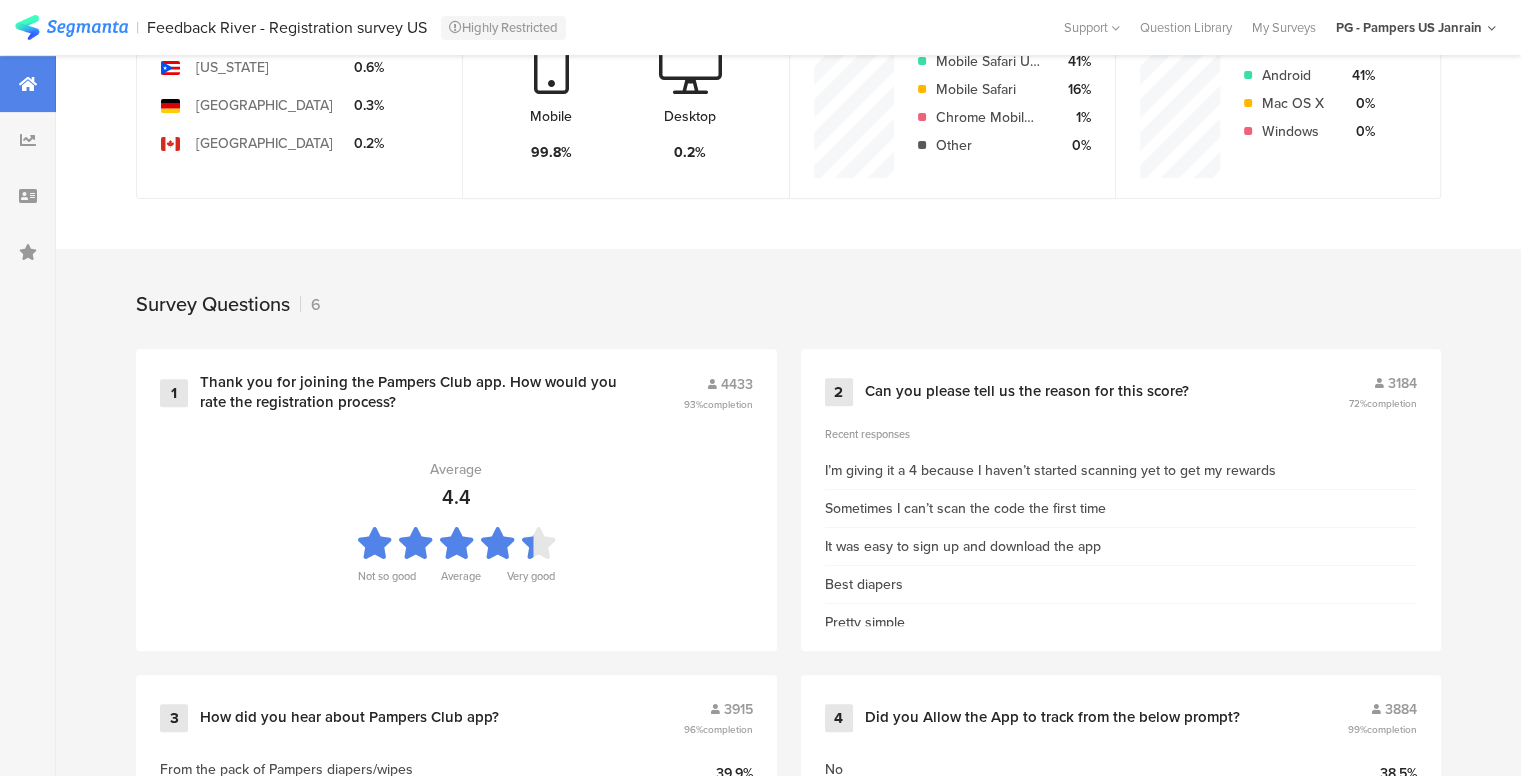 click on "Survey Questions" at bounding box center [213, 304] 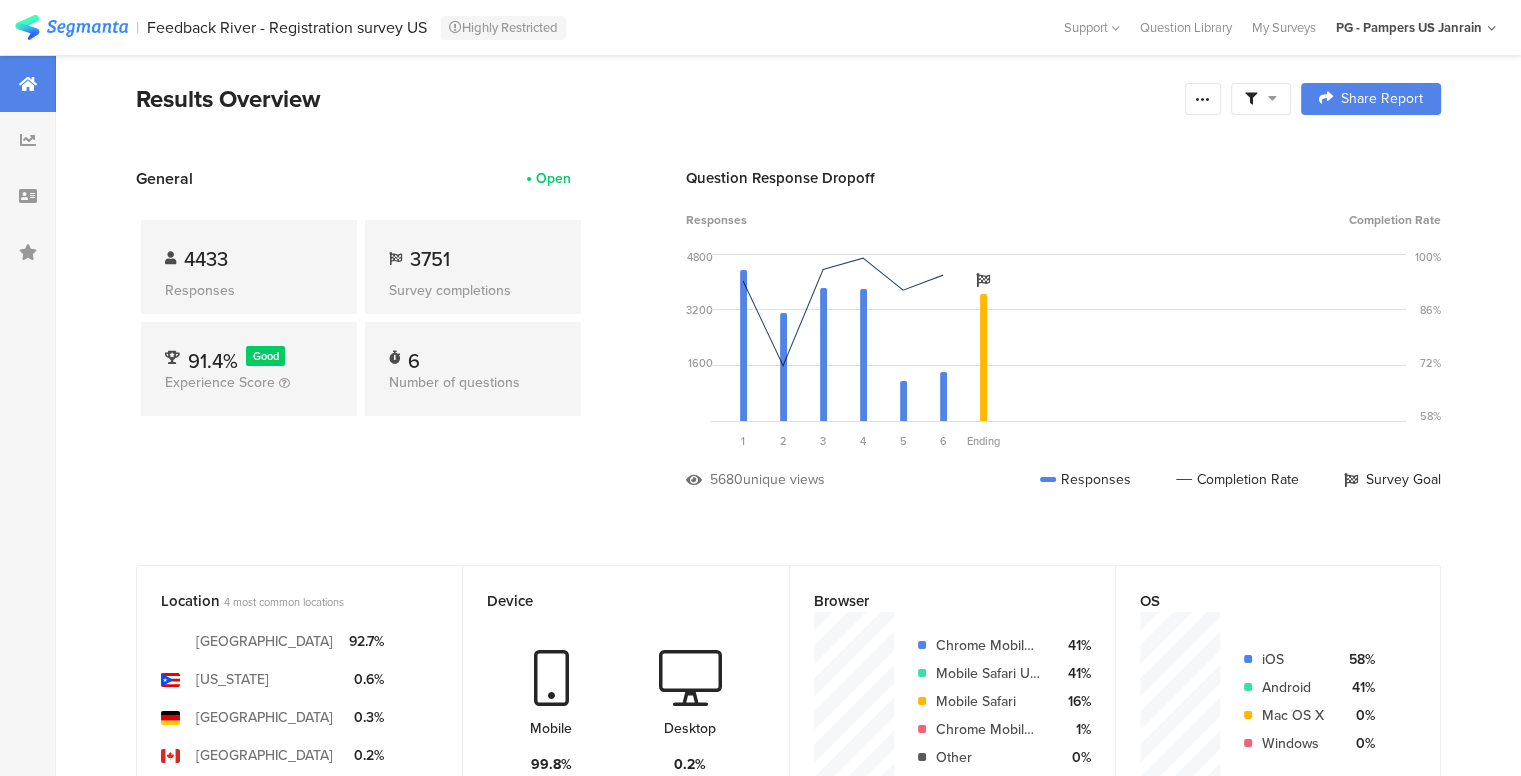 scroll, scrollTop: 0, scrollLeft: 0, axis: both 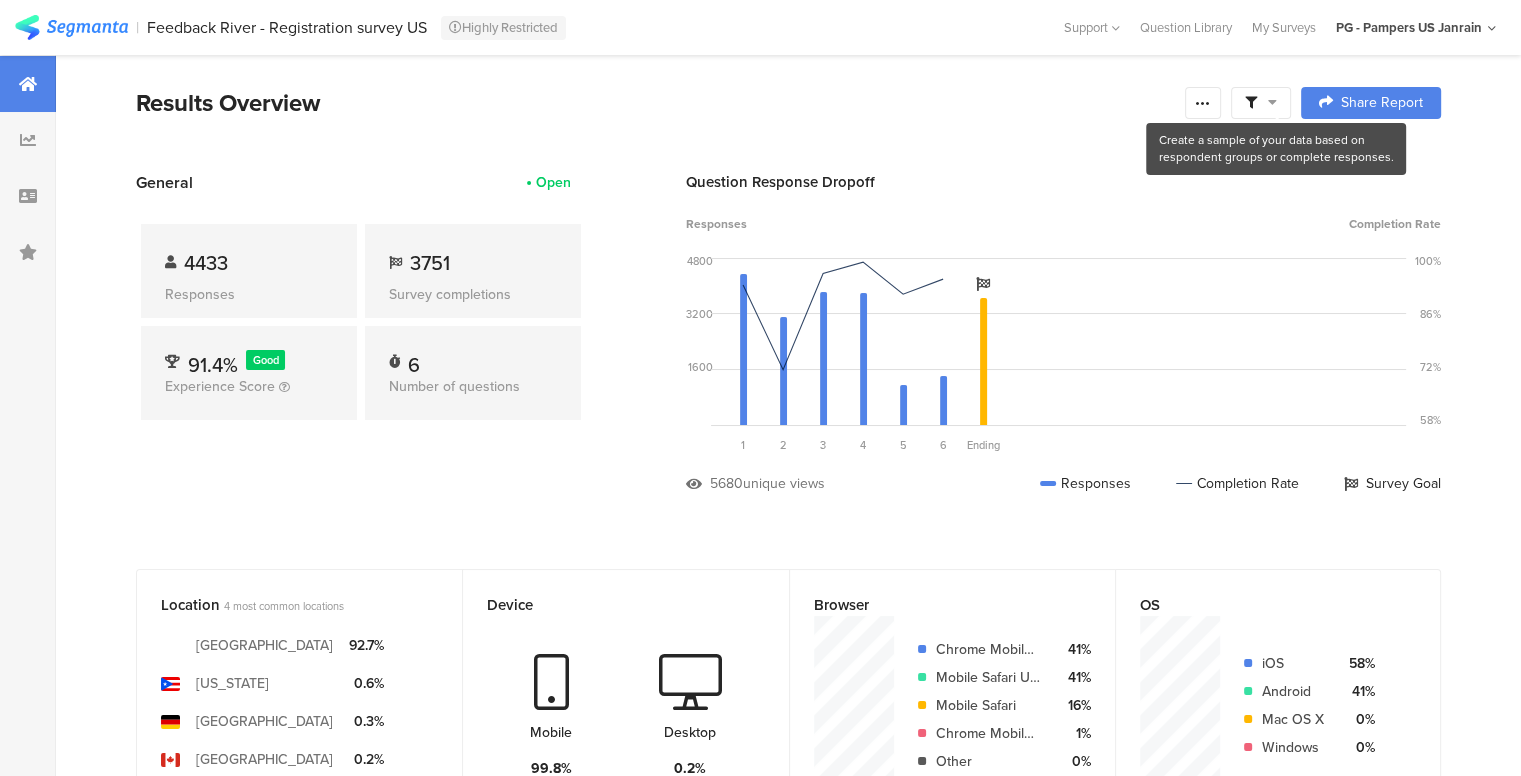 click at bounding box center (1261, 103) 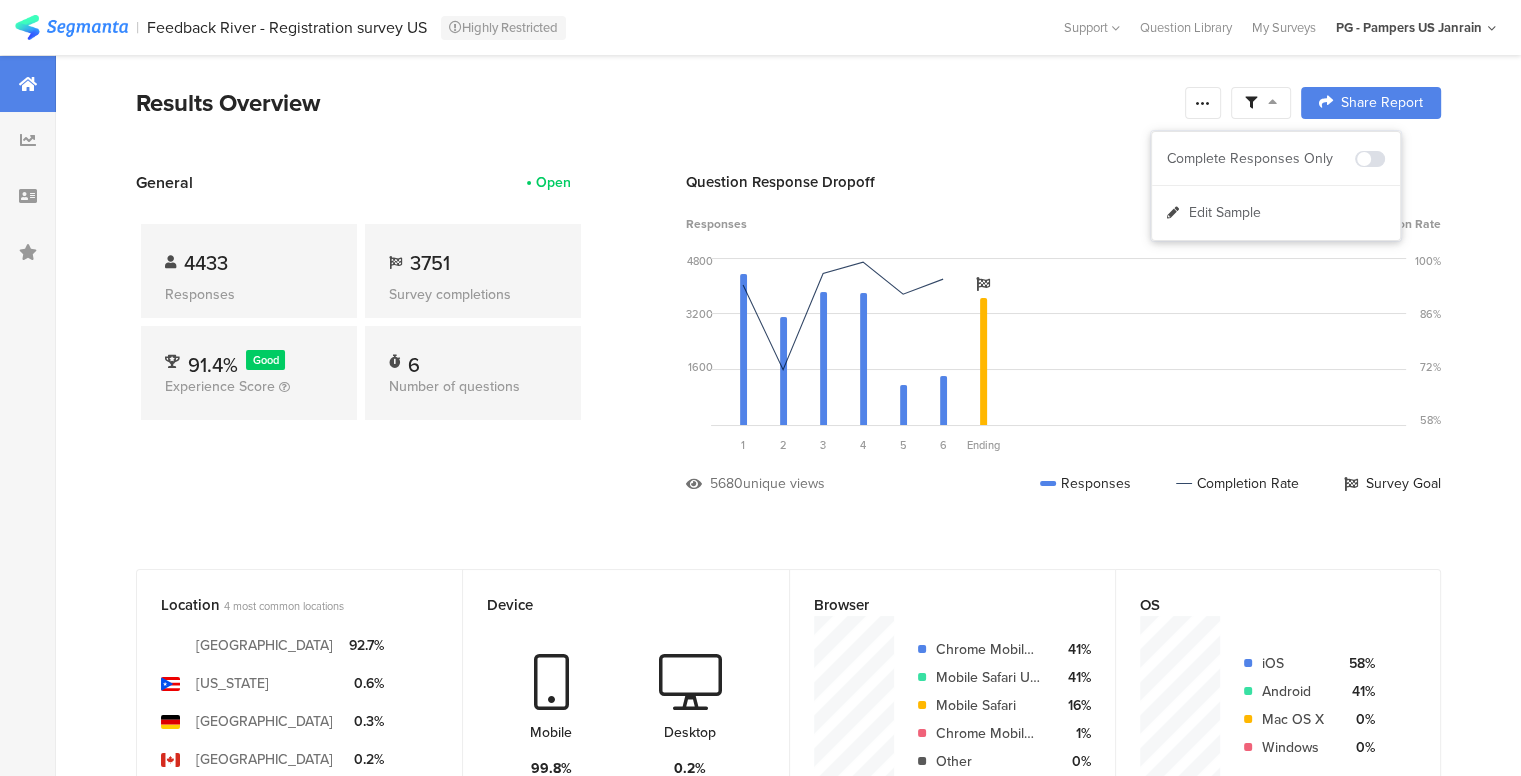 click at bounding box center (1261, 103) 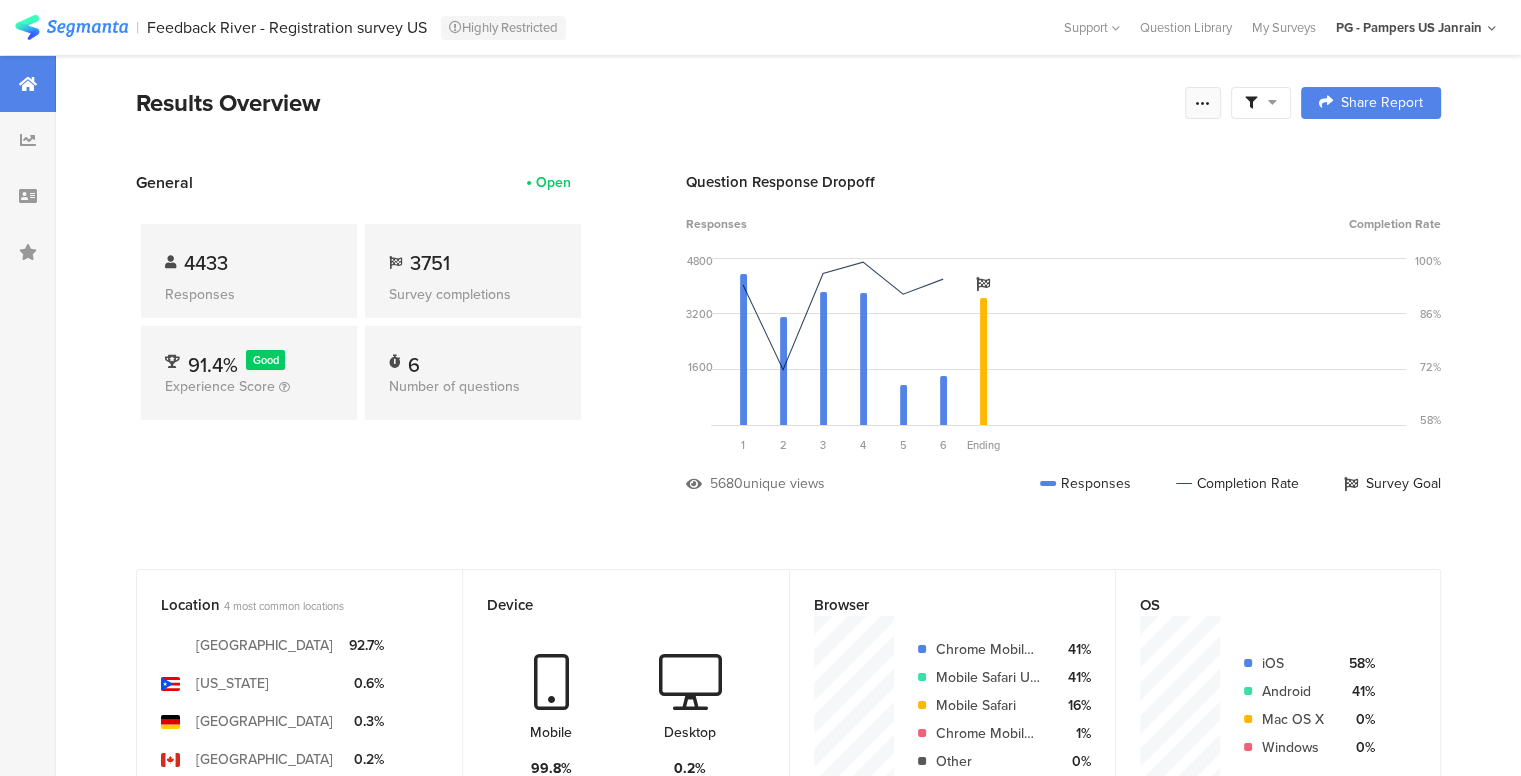 click at bounding box center [1203, 103] 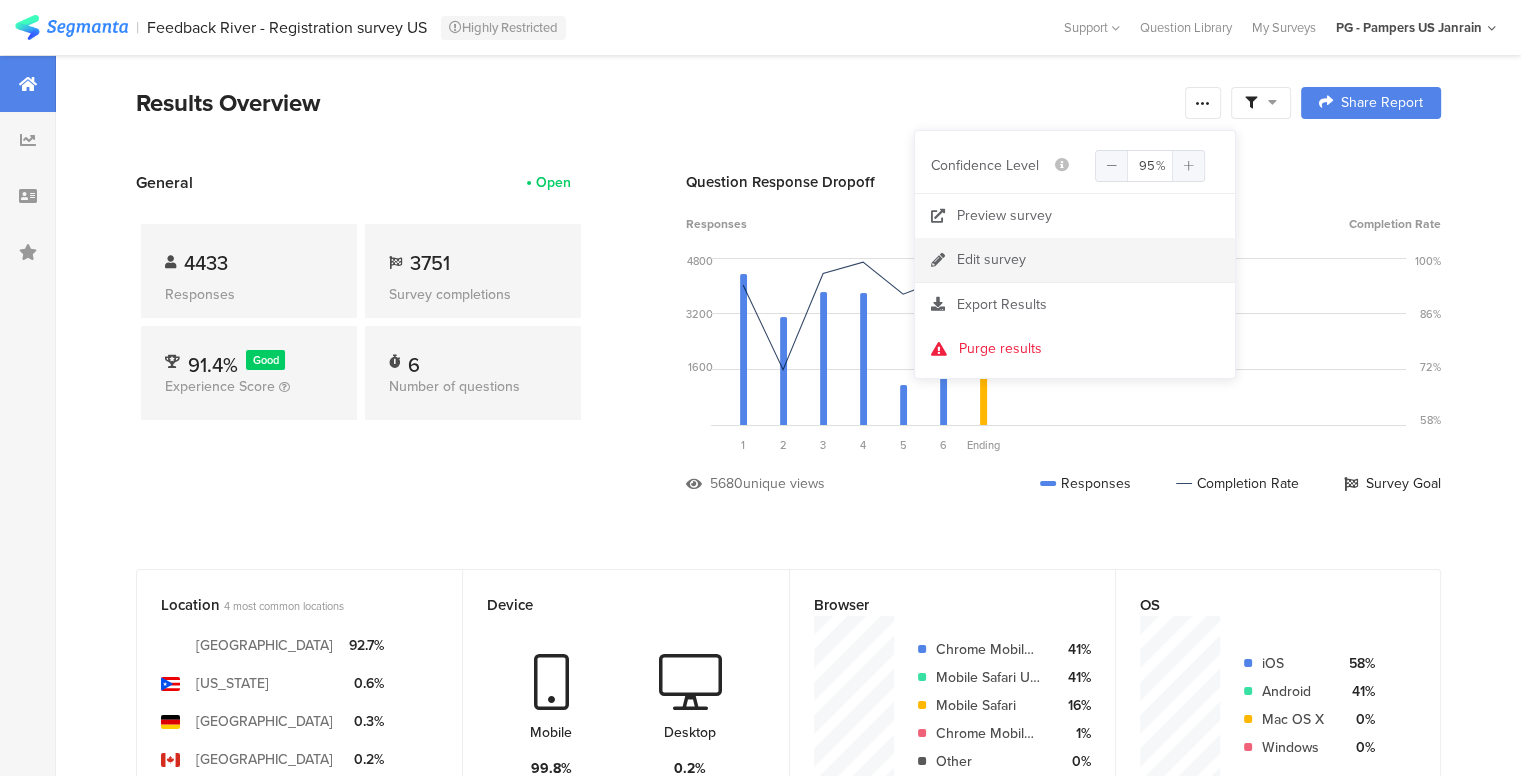 click on "Edit survey" at bounding box center (991, 260) 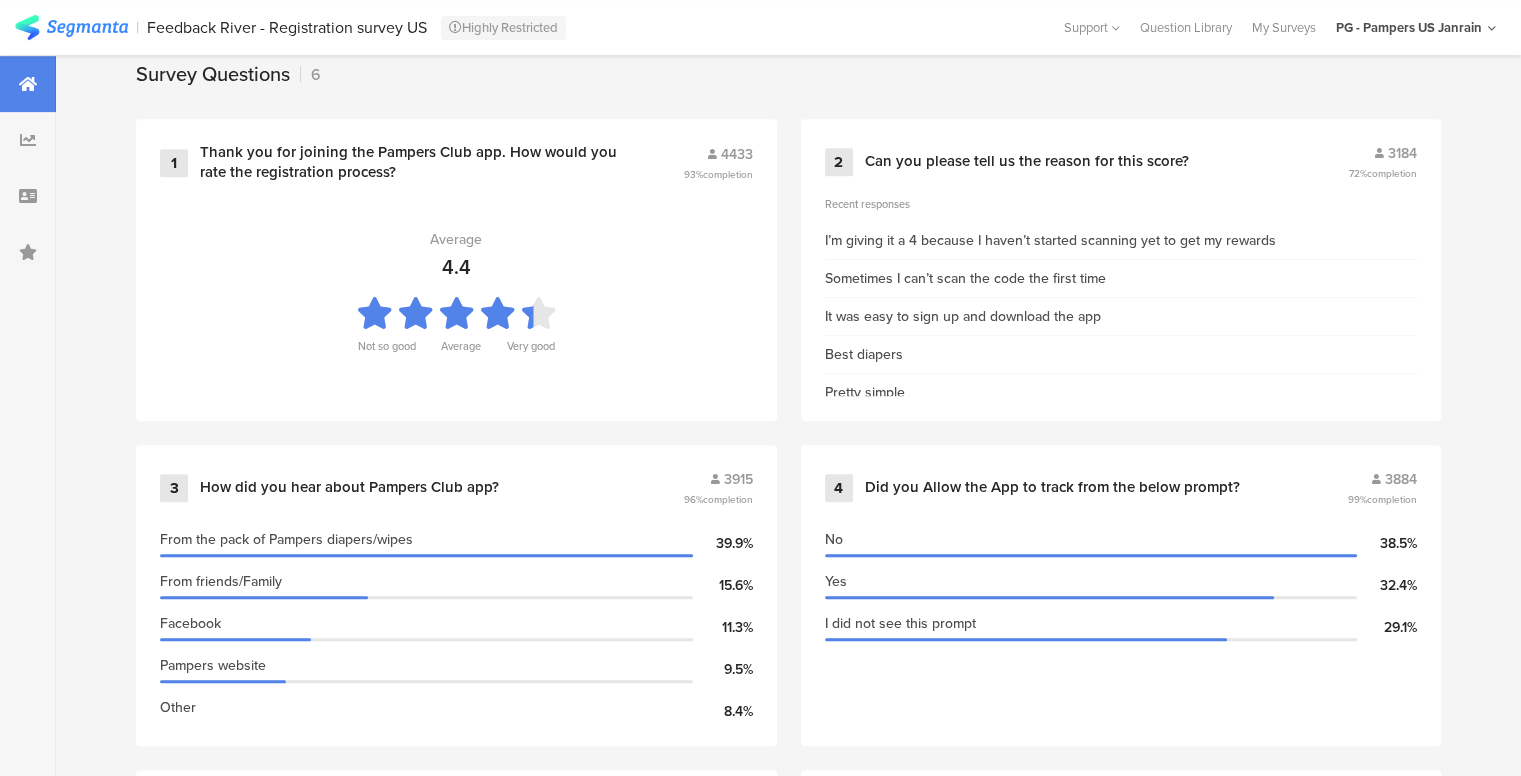 scroll, scrollTop: 848, scrollLeft: 0, axis: vertical 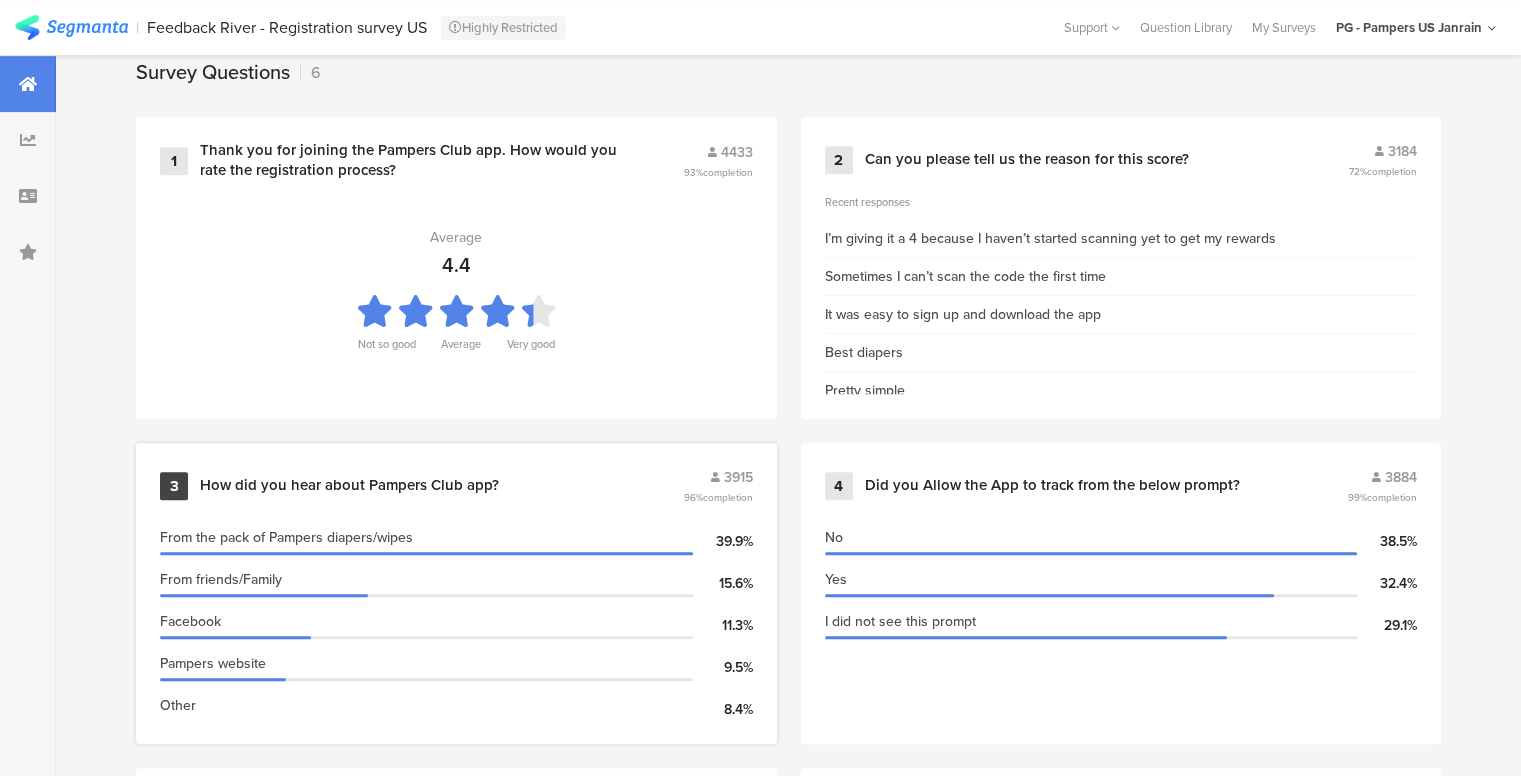 click on "How did you hear about Pampers Club app?" at bounding box center (349, 486) 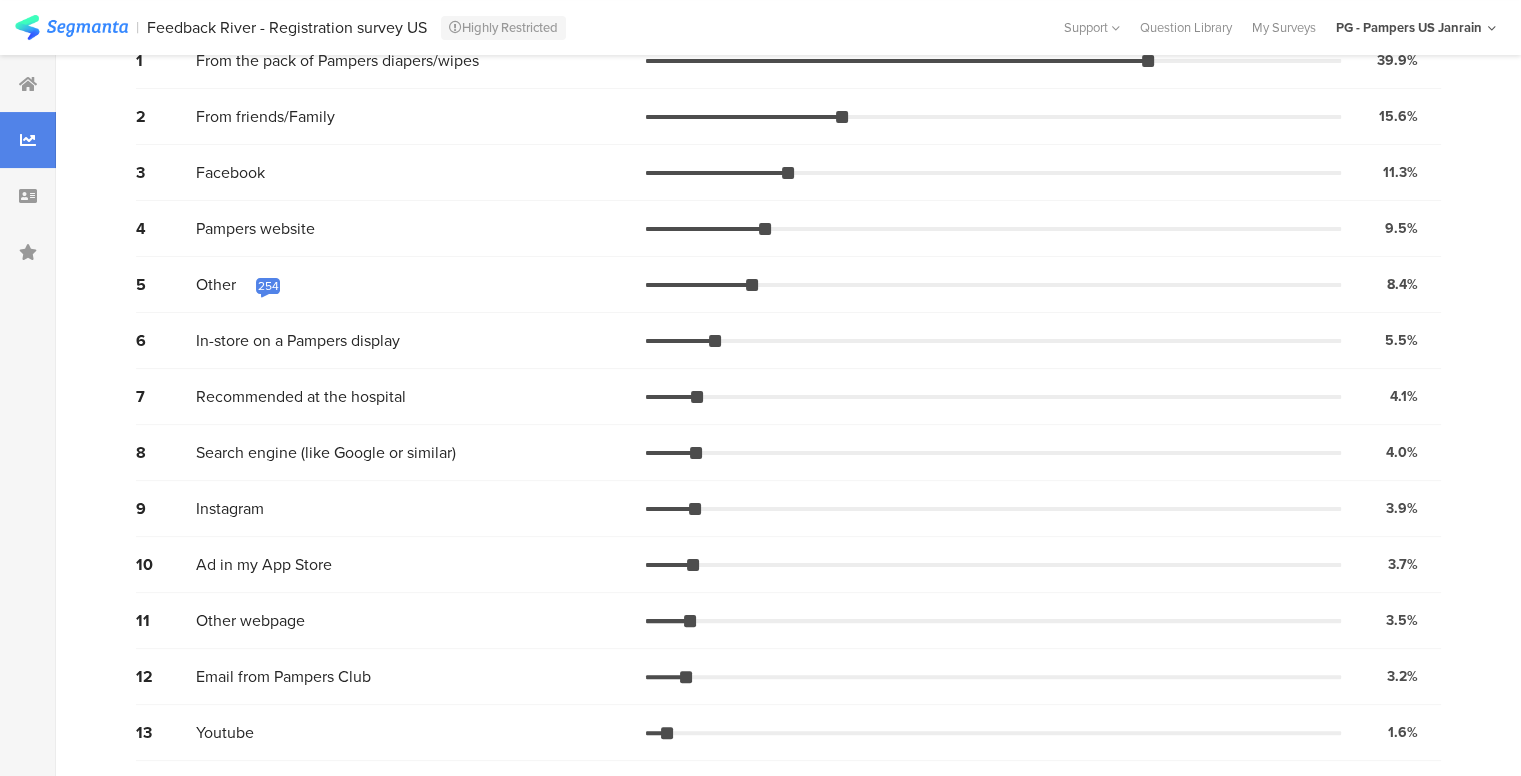 scroll, scrollTop: 0, scrollLeft: 0, axis: both 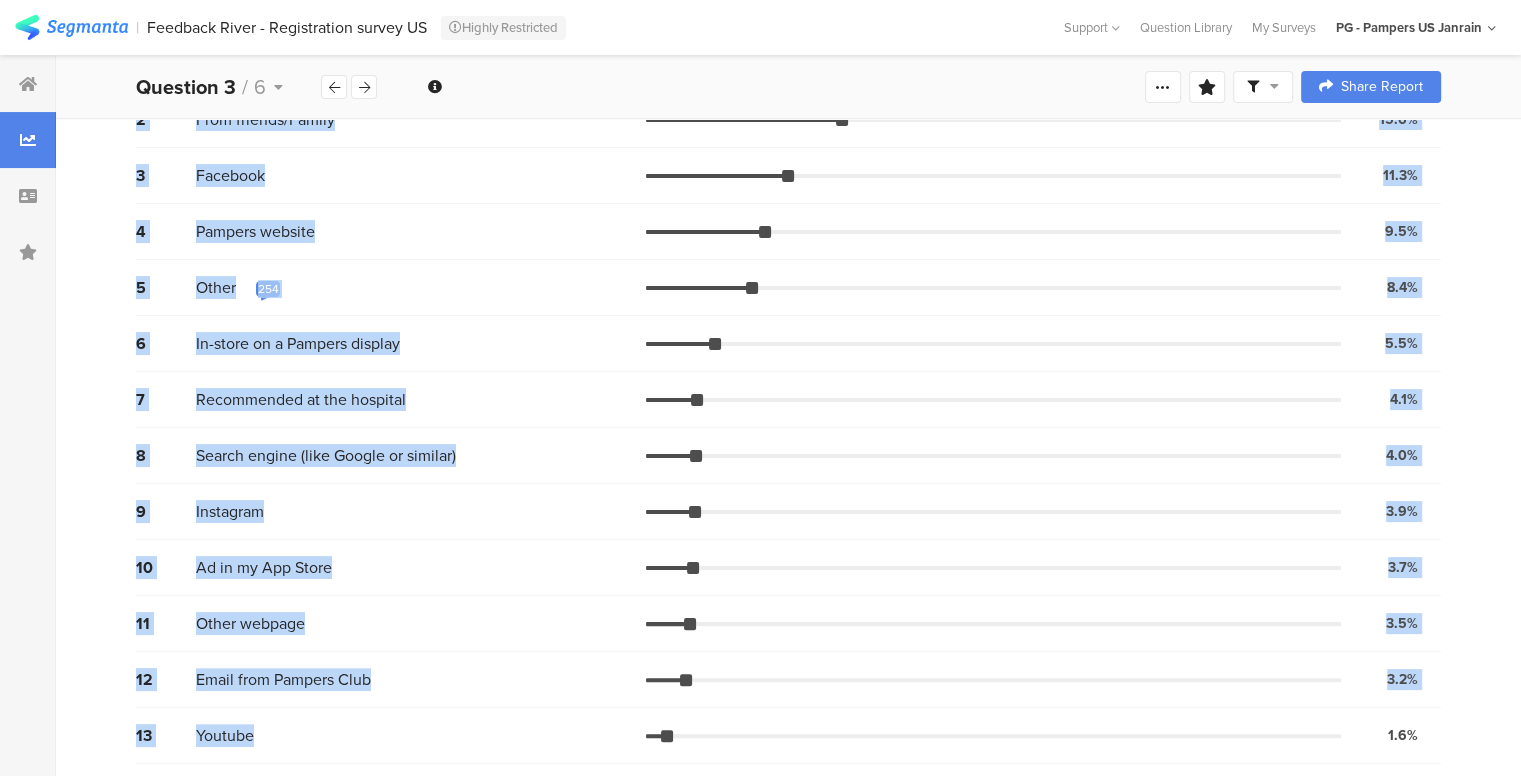 drag, startPoint x: 199, startPoint y: 386, endPoint x: 386, endPoint y: 726, distance: 388.03223 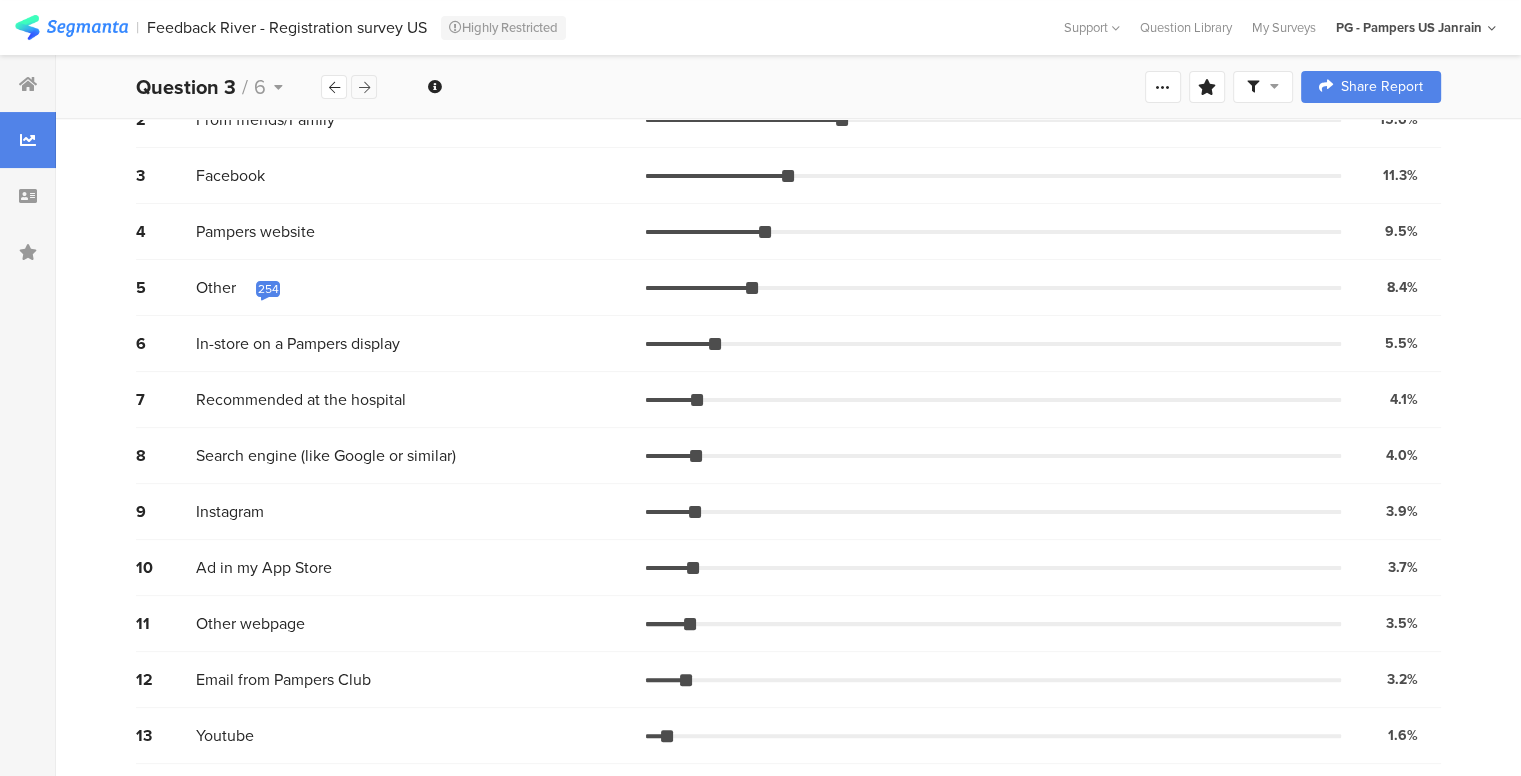 click at bounding box center [364, 87] 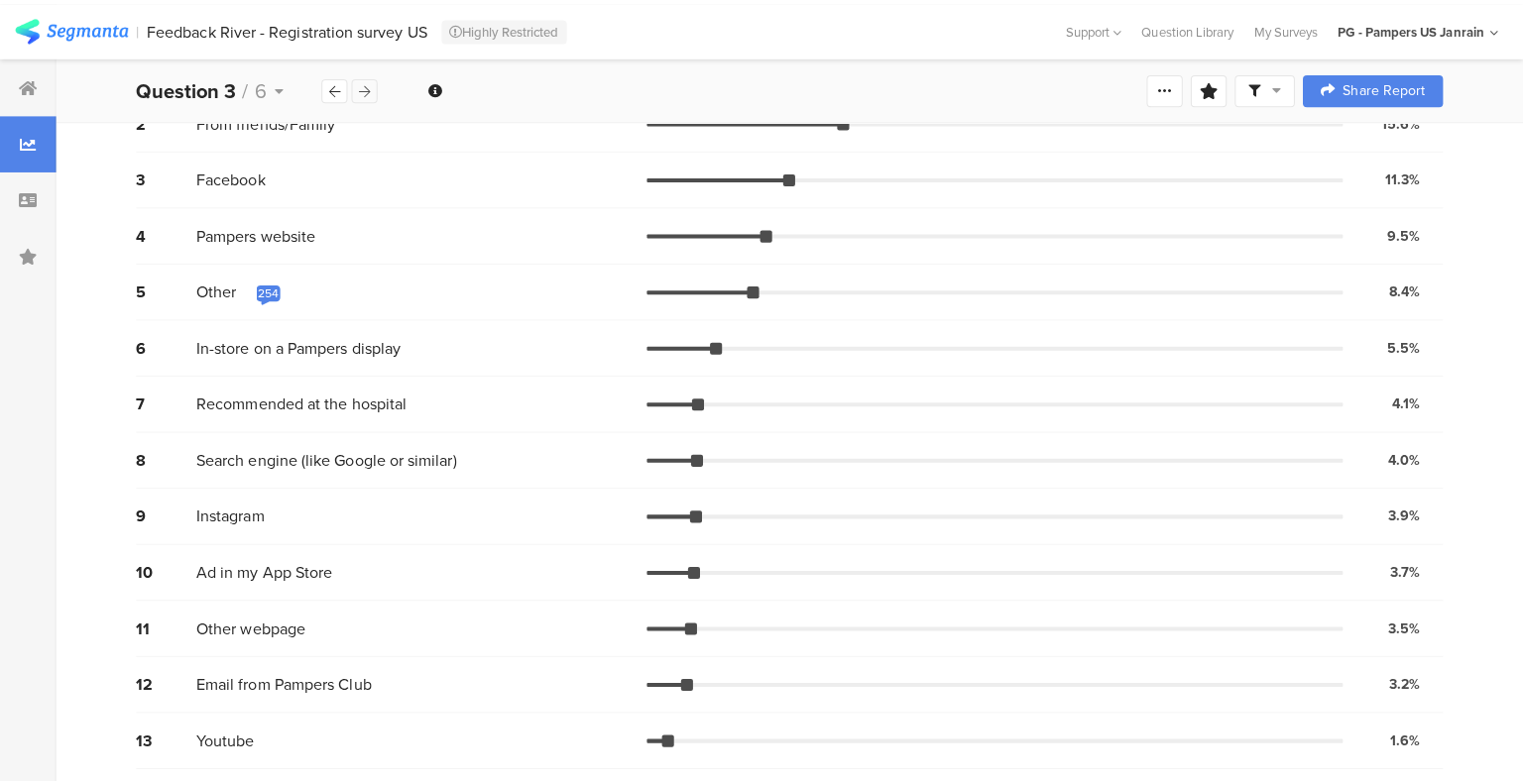 scroll, scrollTop: 0, scrollLeft: 0, axis: both 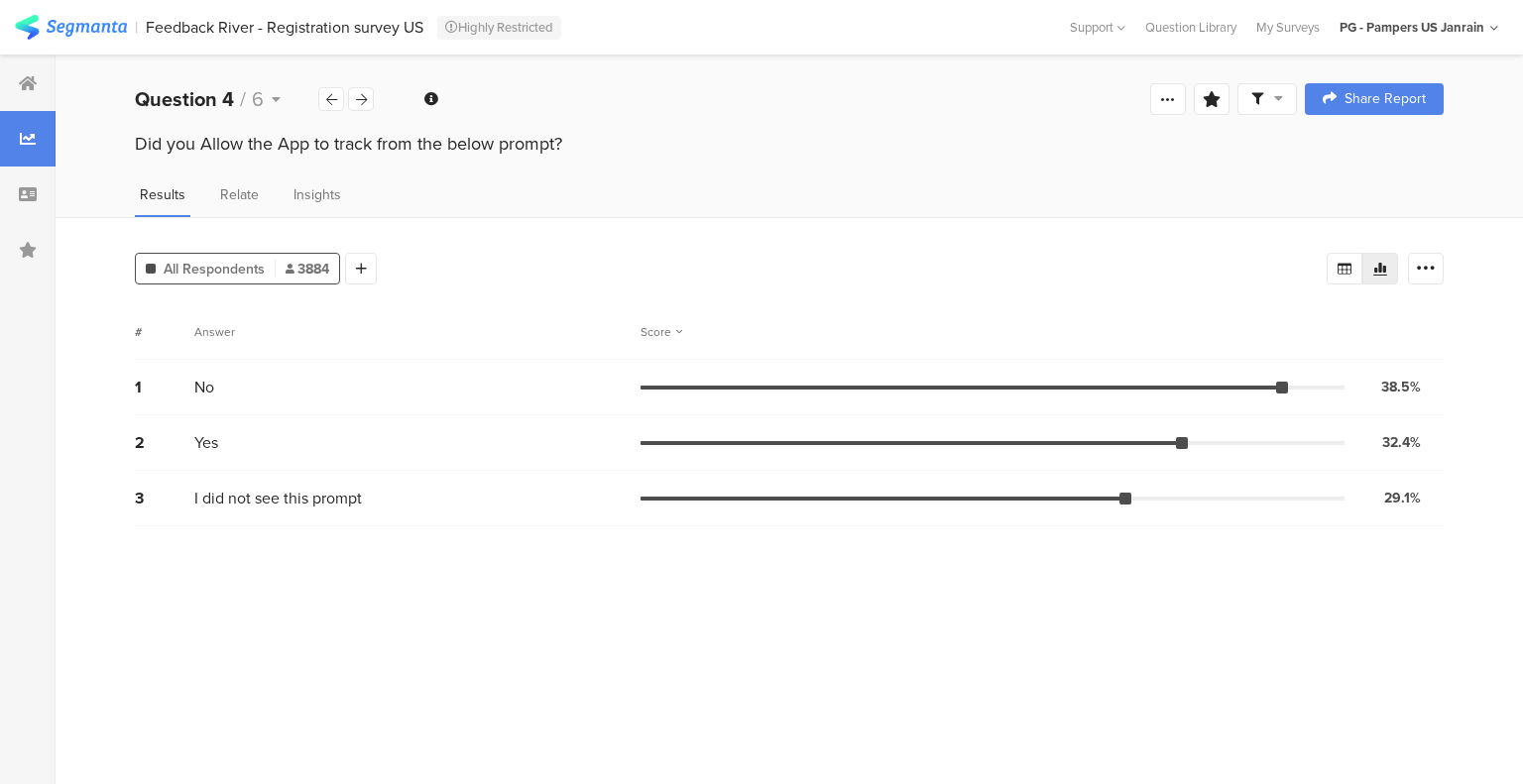 click on "Did you Allow the App to track from the below prompt?" at bounding box center [789, 144] 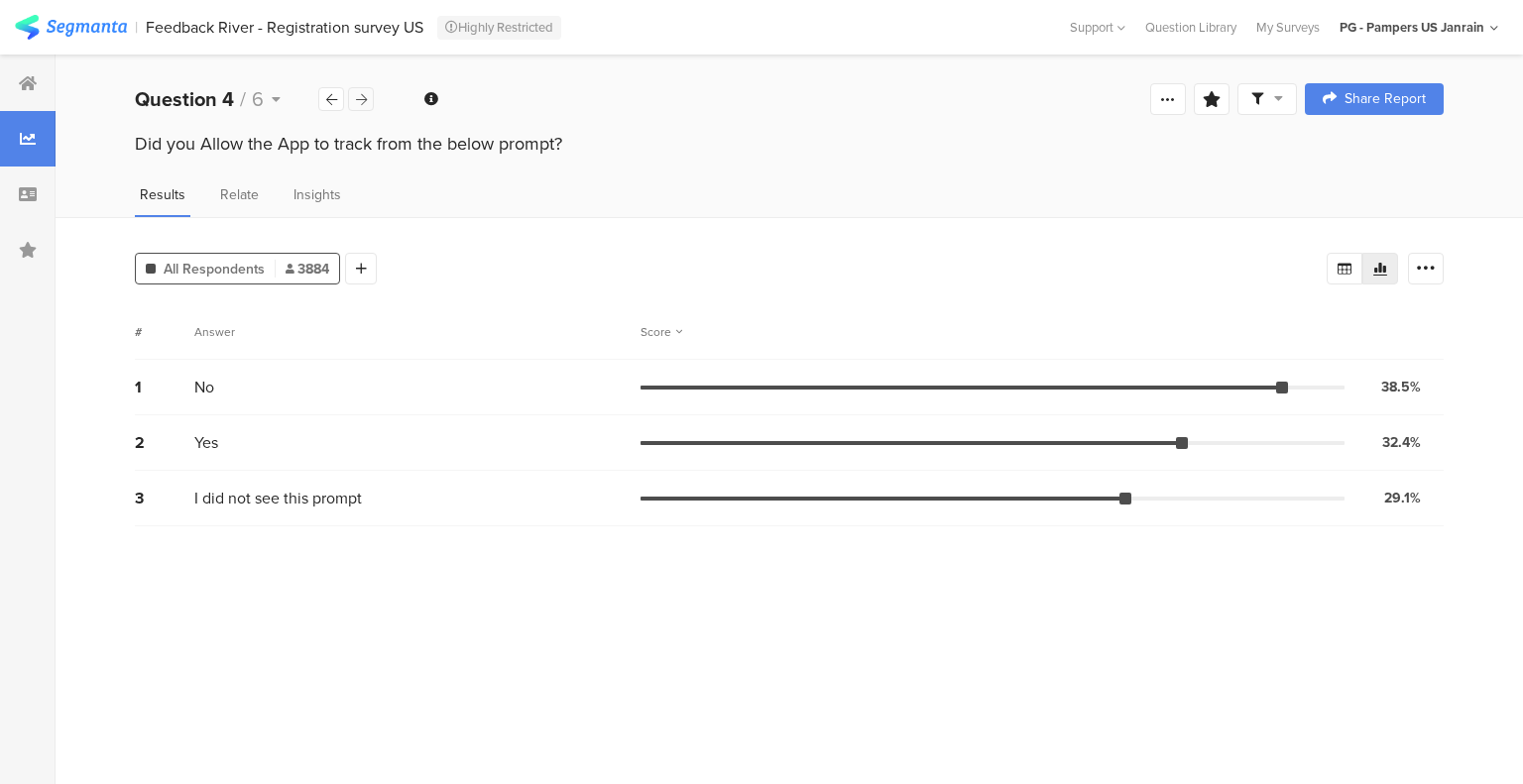 click at bounding box center (361, 99) 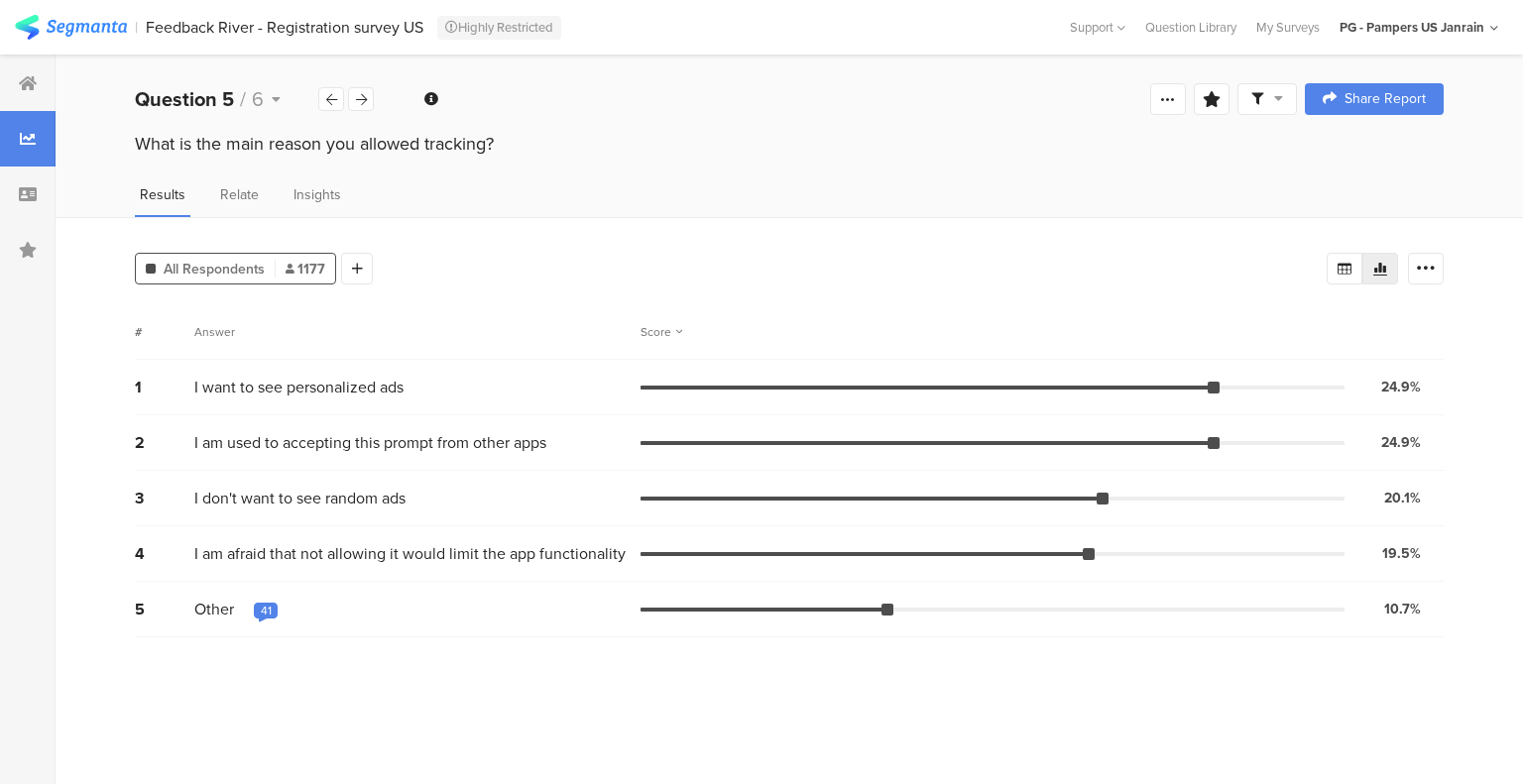 drag, startPoint x: 493, startPoint y: 145, endPoint x: 106, endPoint y: 153, distance: 387.08268 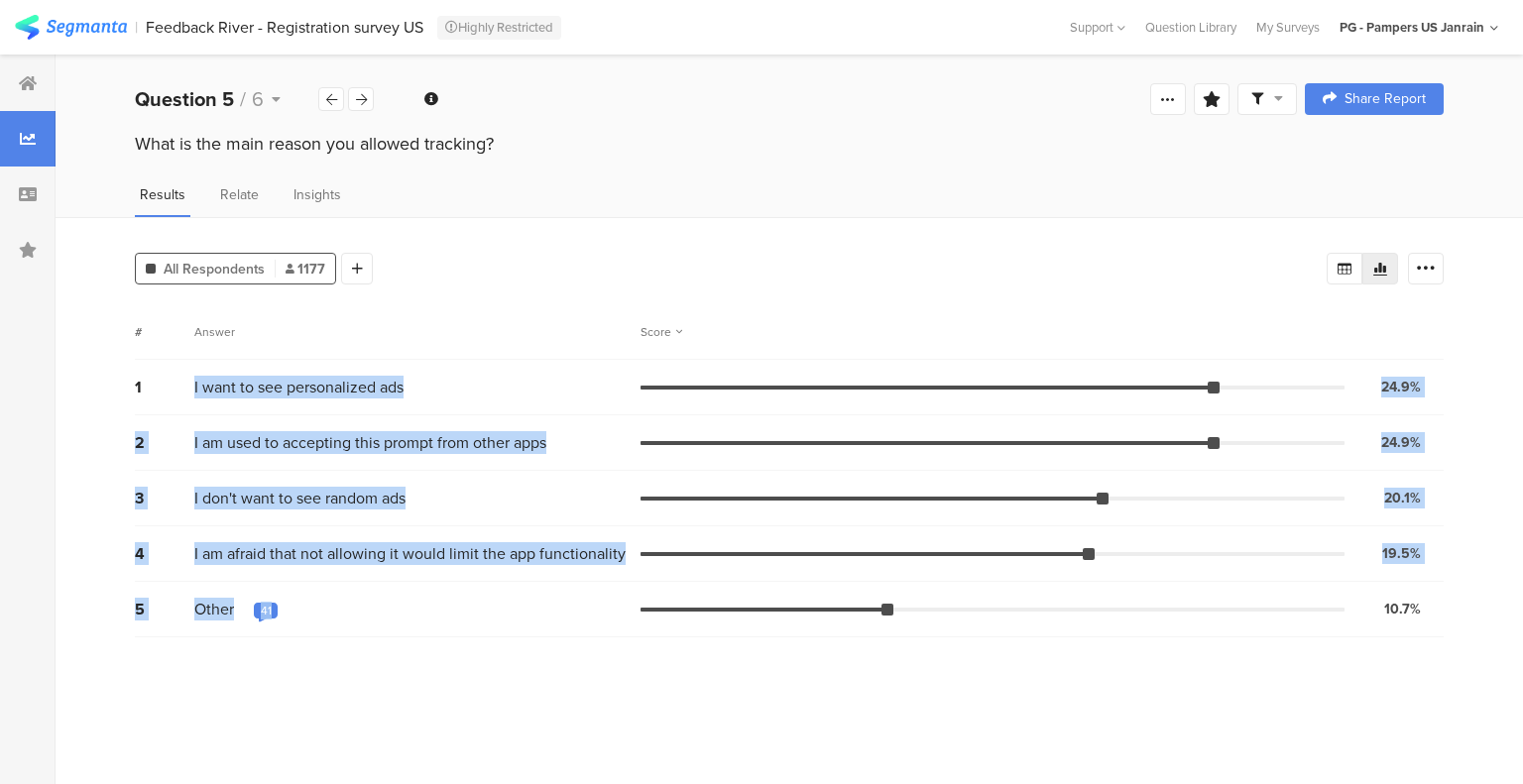 drag, startPoint x: 194, startPoint y: 380, endPoint x: 310, endPoint y: 614, distance: 261.17427 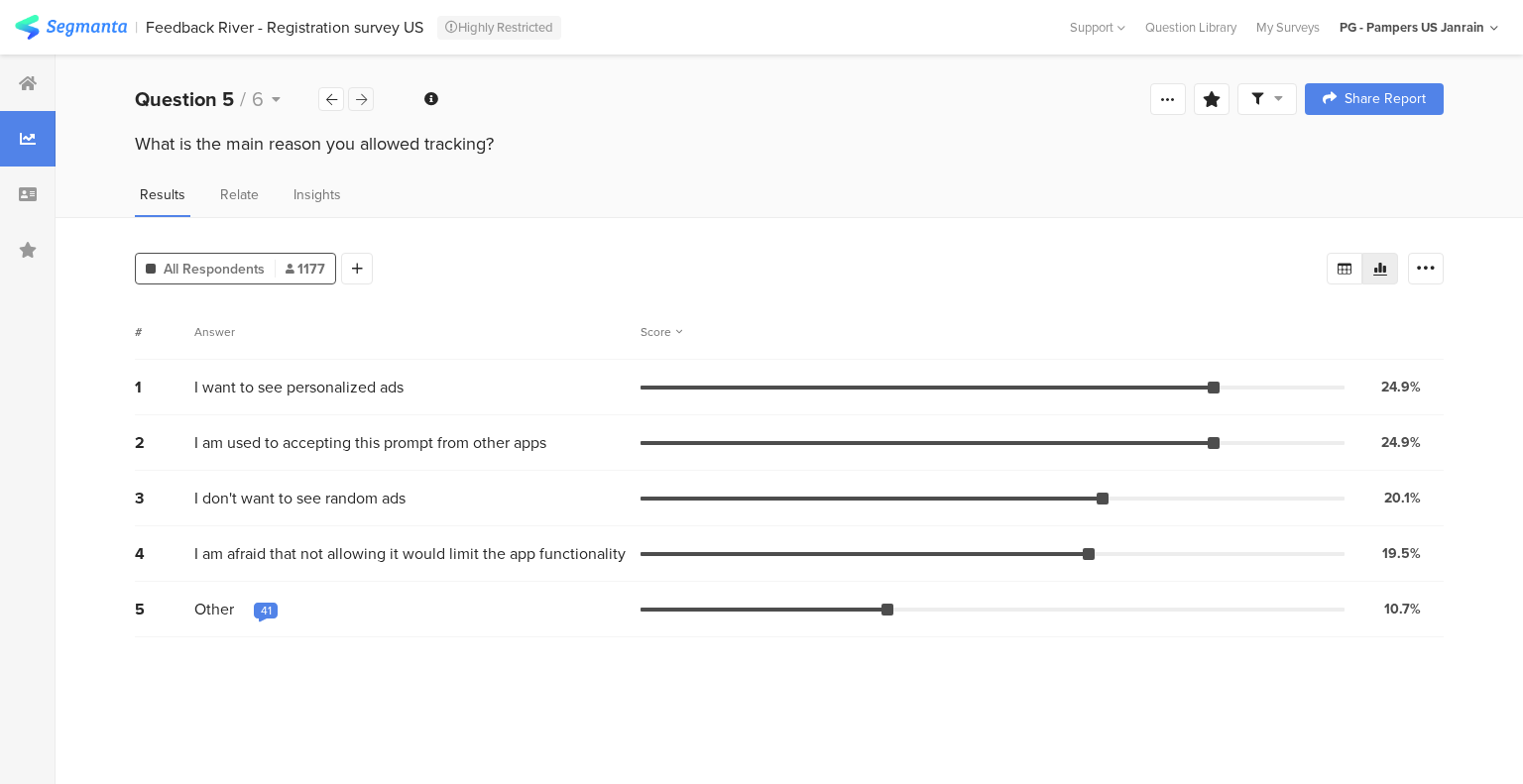 click at bounding box center (361, 99) 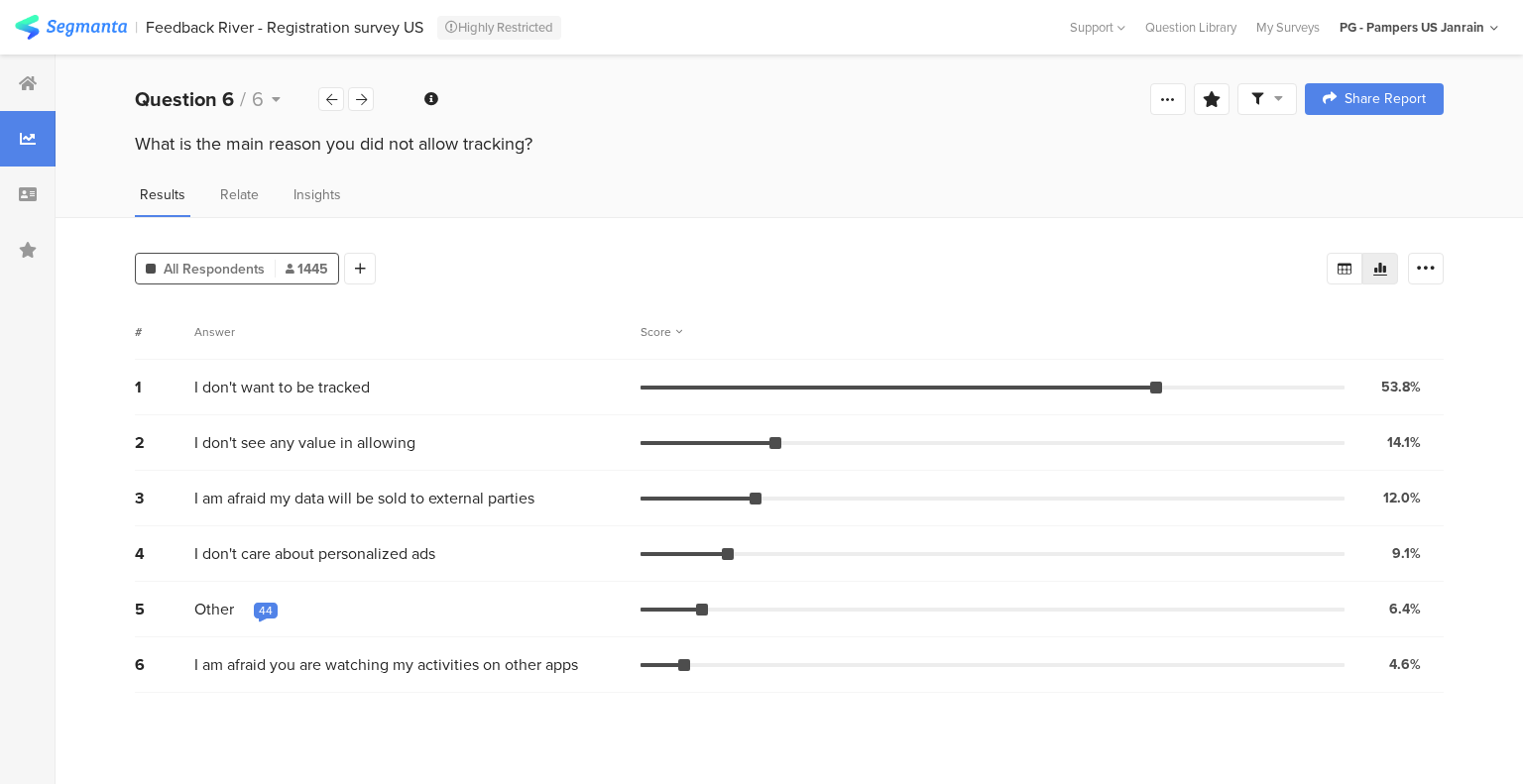 drag, startPoint x: 533, startPoint y: 139, endPoint x: 139, endPoint y: 146, distance: 394.06218 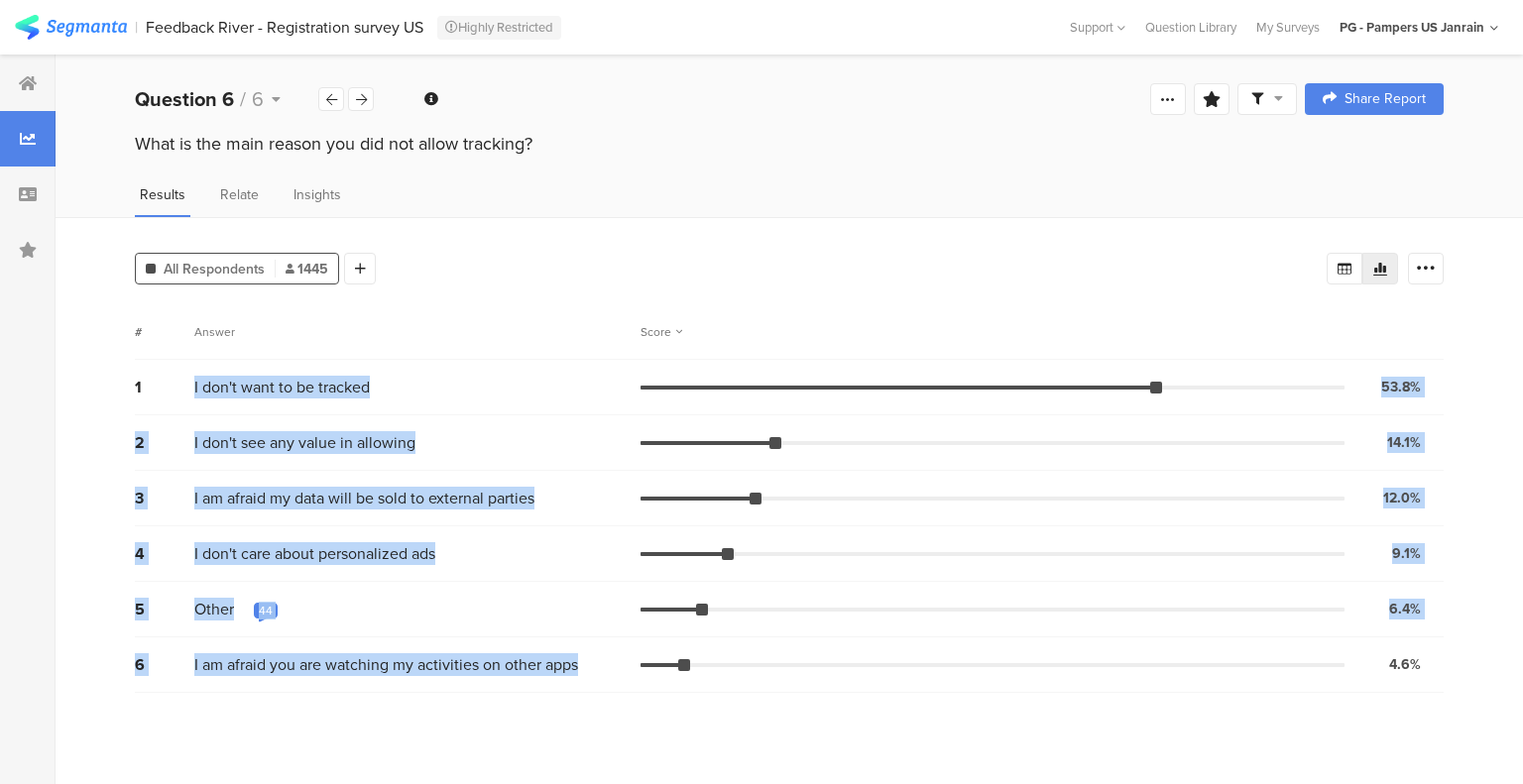 drag, startPoint x: 194, startPoint y: 386, endPoint x: 585, endPoint y: 685, distance: 492.22149 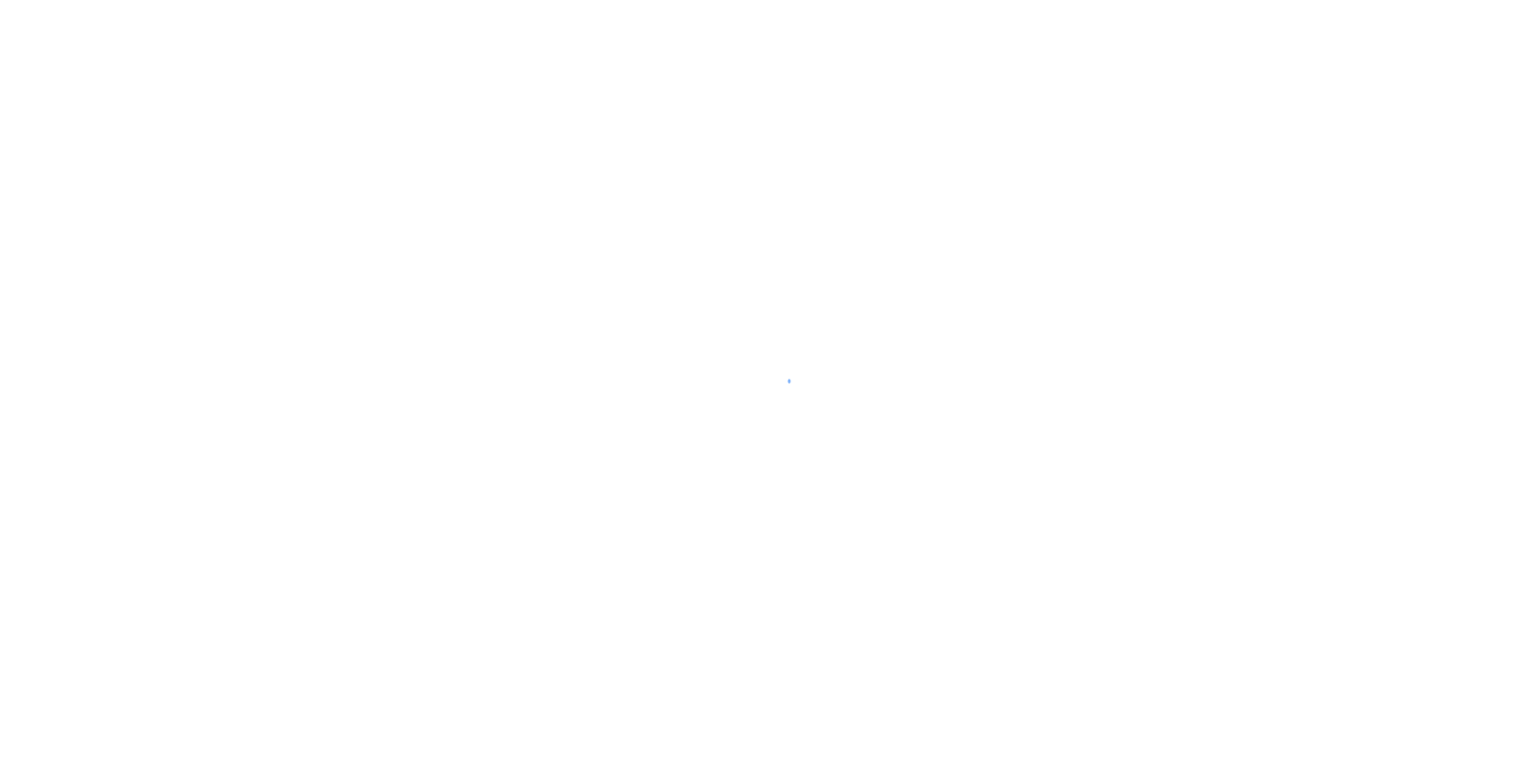 scroll, scrollTop: 0, scrollLeft: 0, axis: both 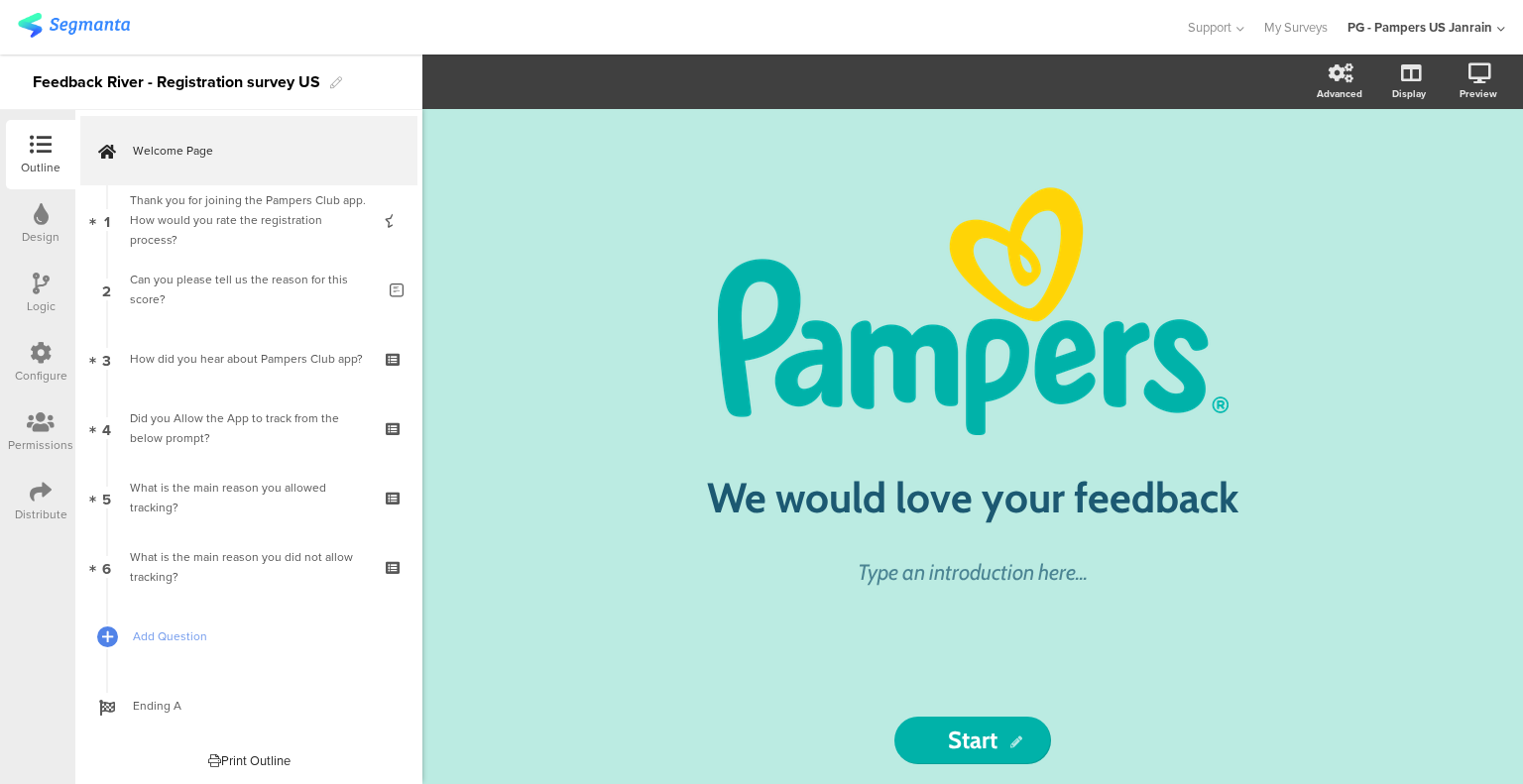 click on "Design" at bounding box center [41, 237] 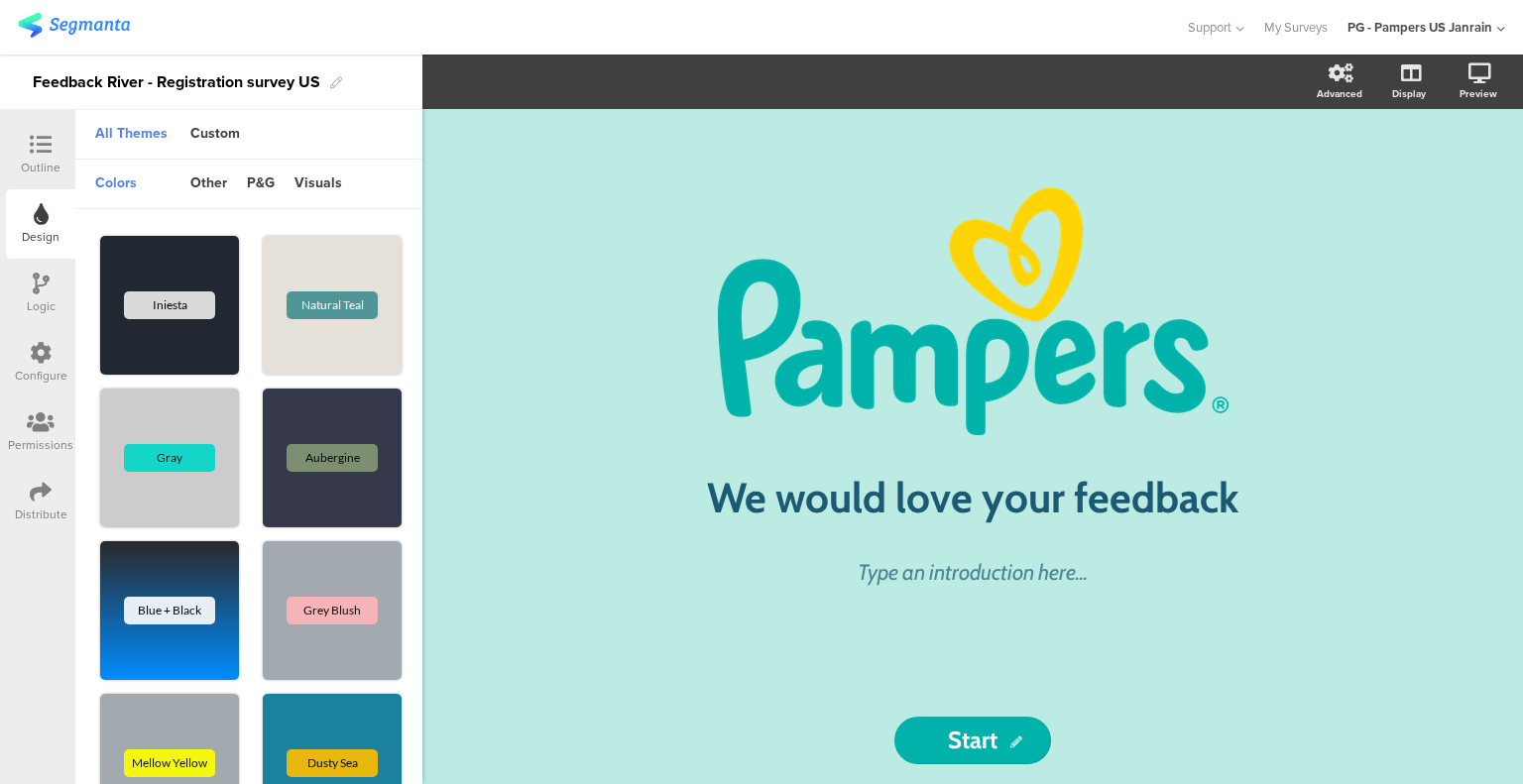 click at bounding box center [41, 283] 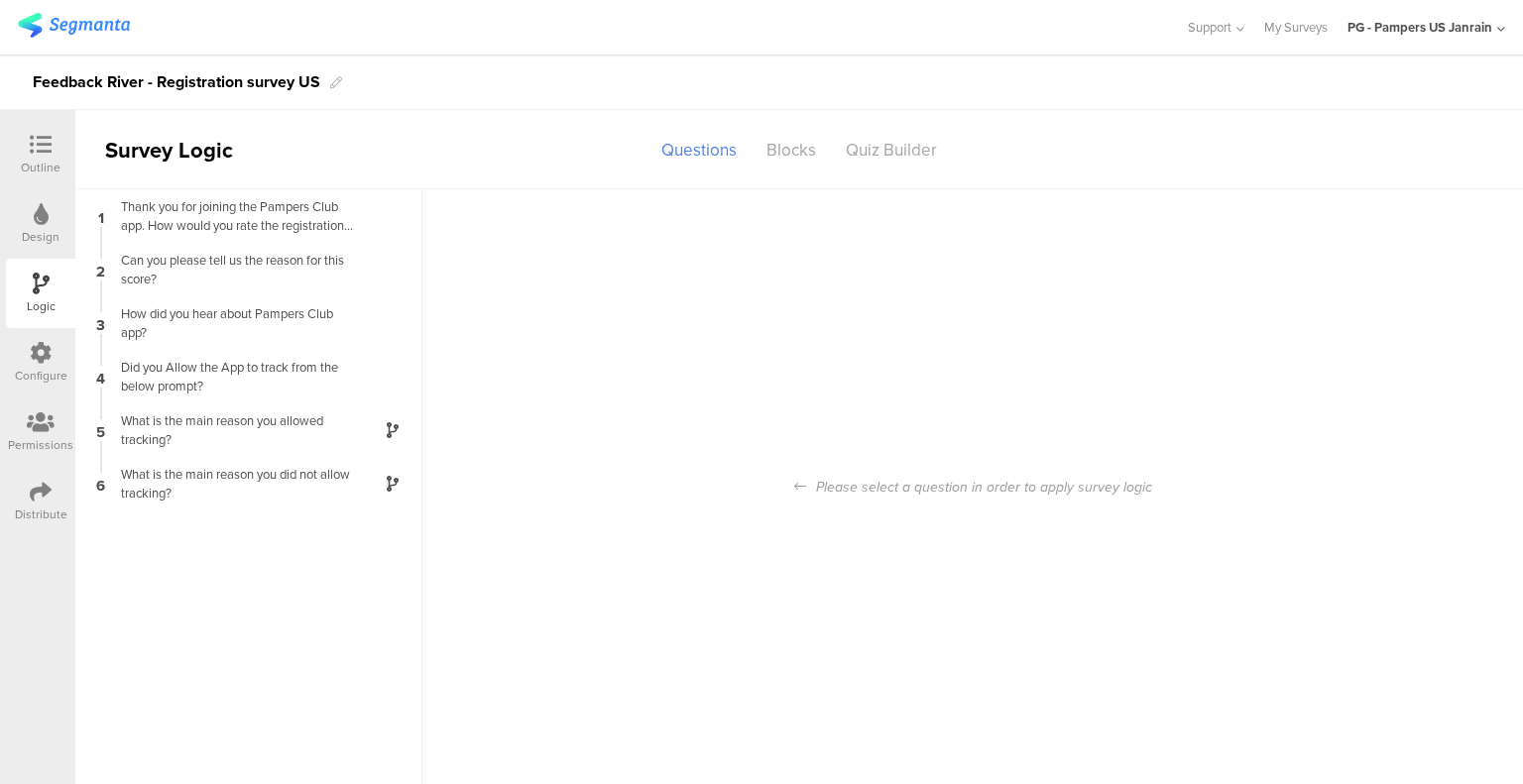 click at bounding box center (41, 353) 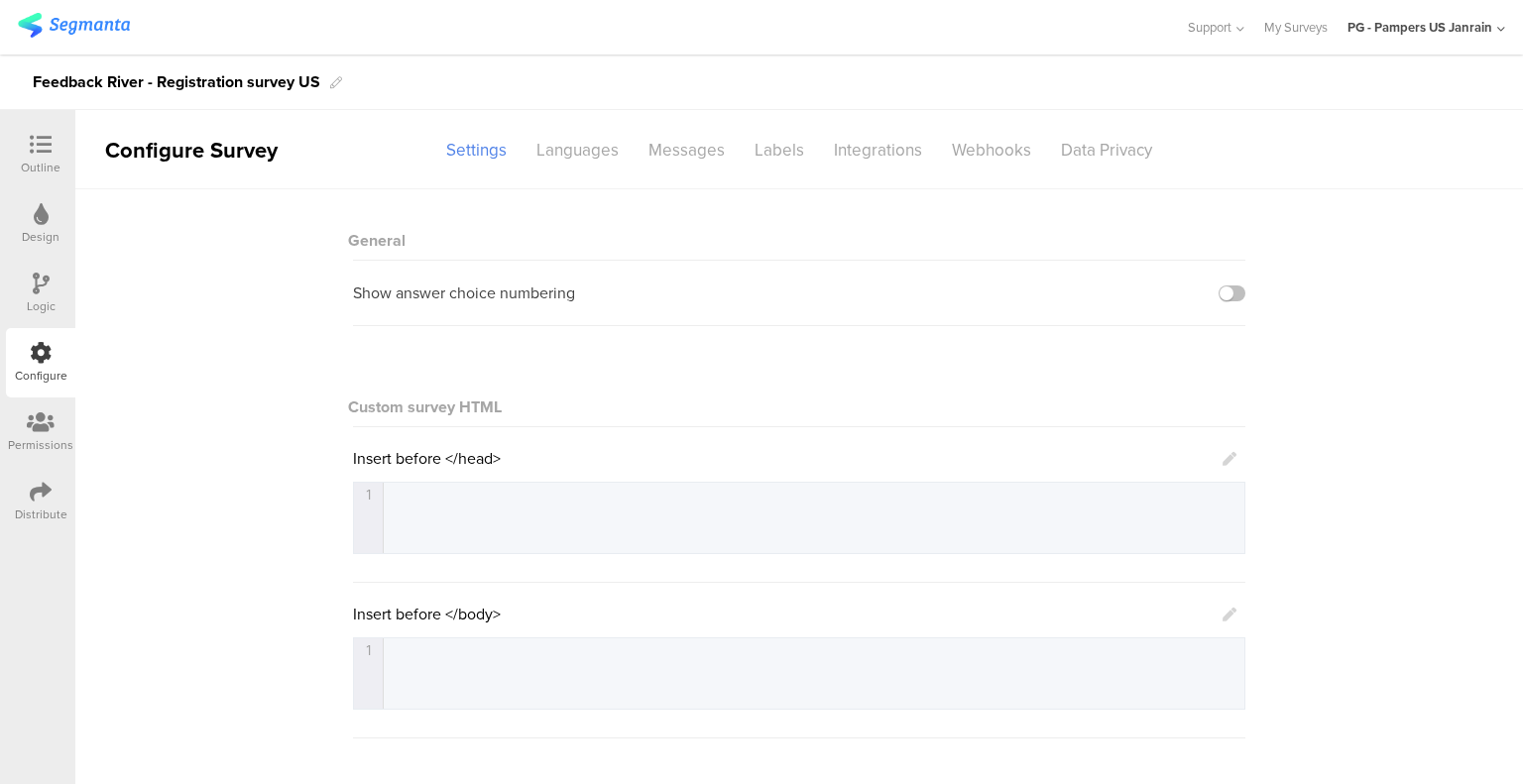 click at bounding box center [41, 422] 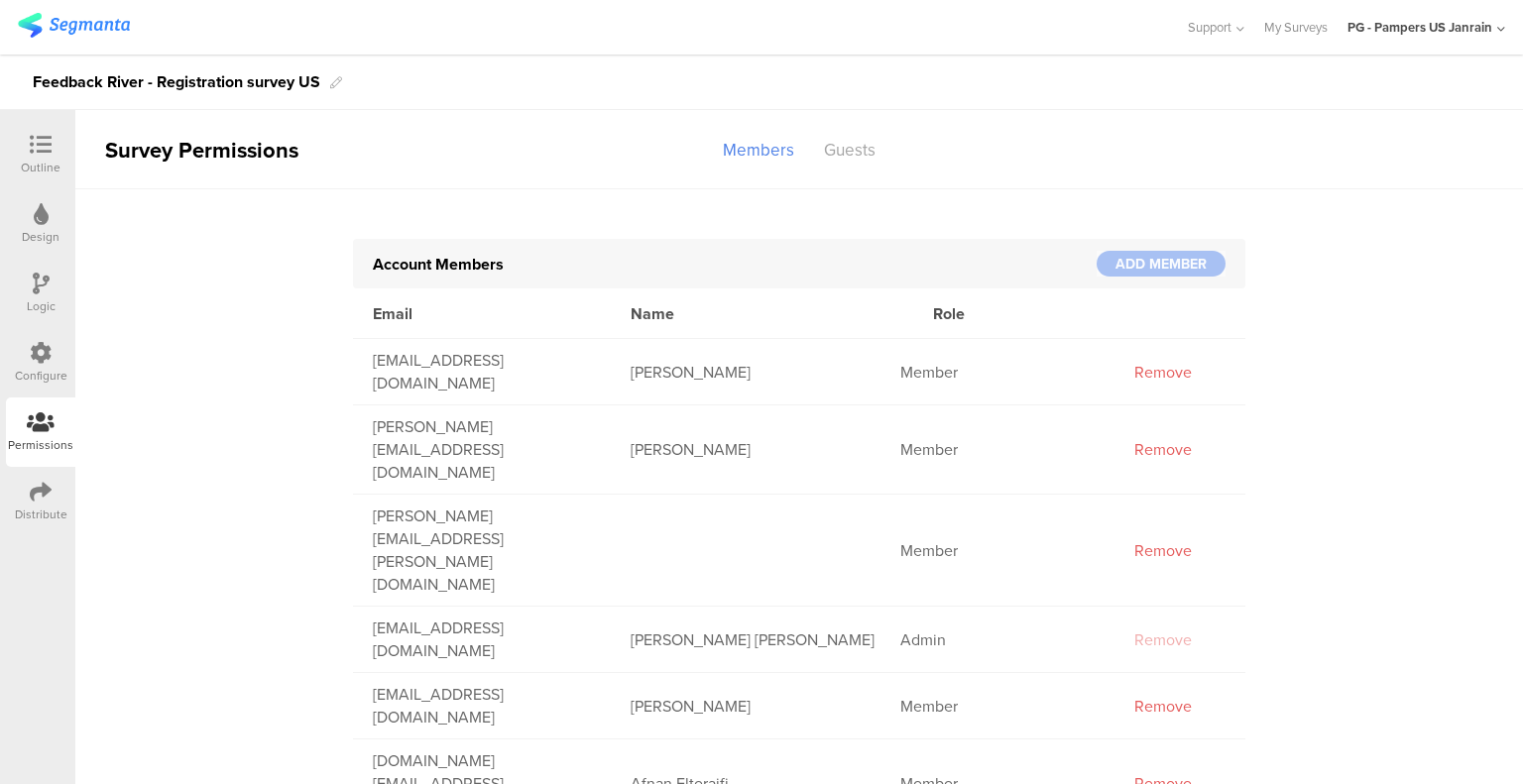click at bounding box center [41, 145] 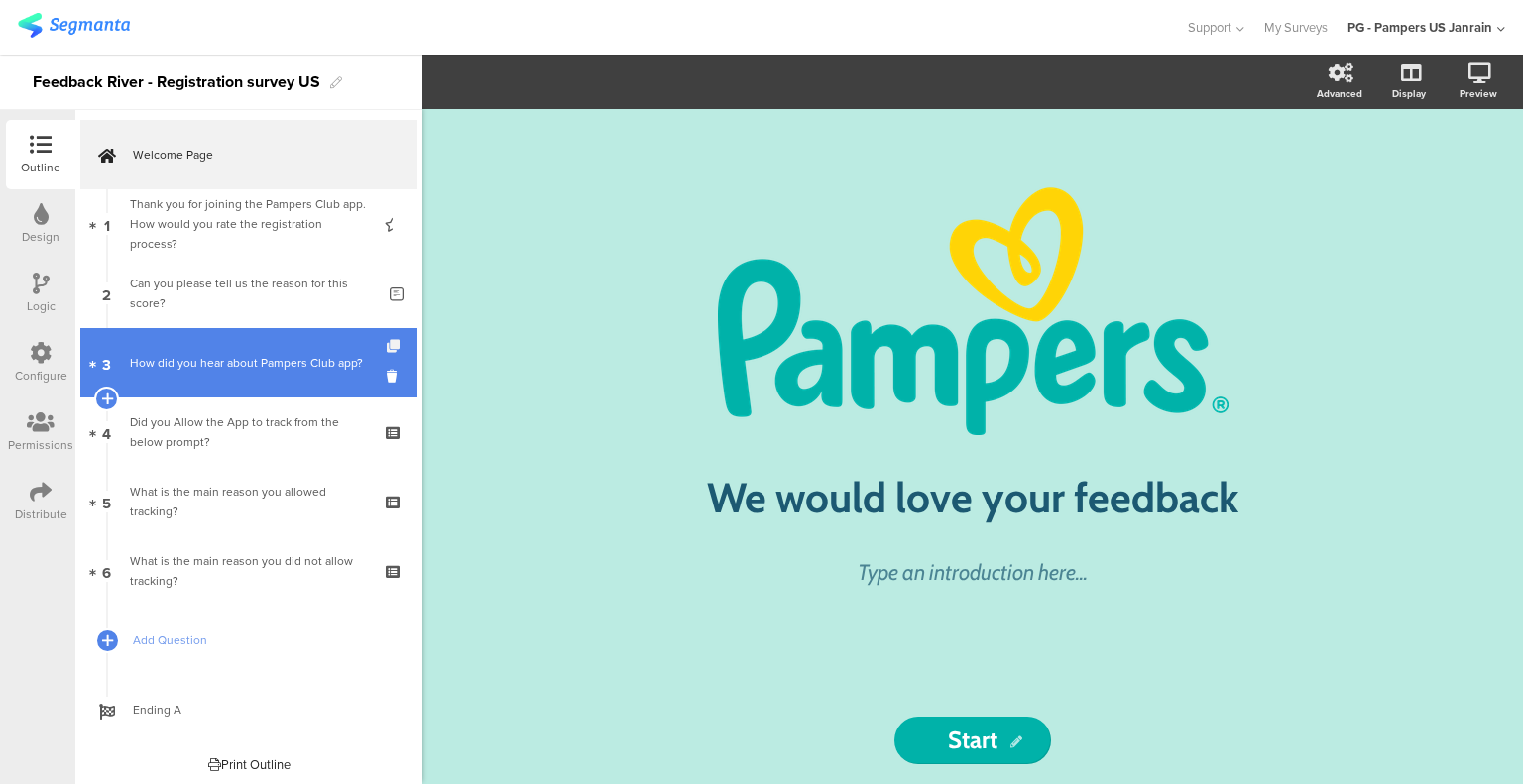 click at bounding box center (395, 346) 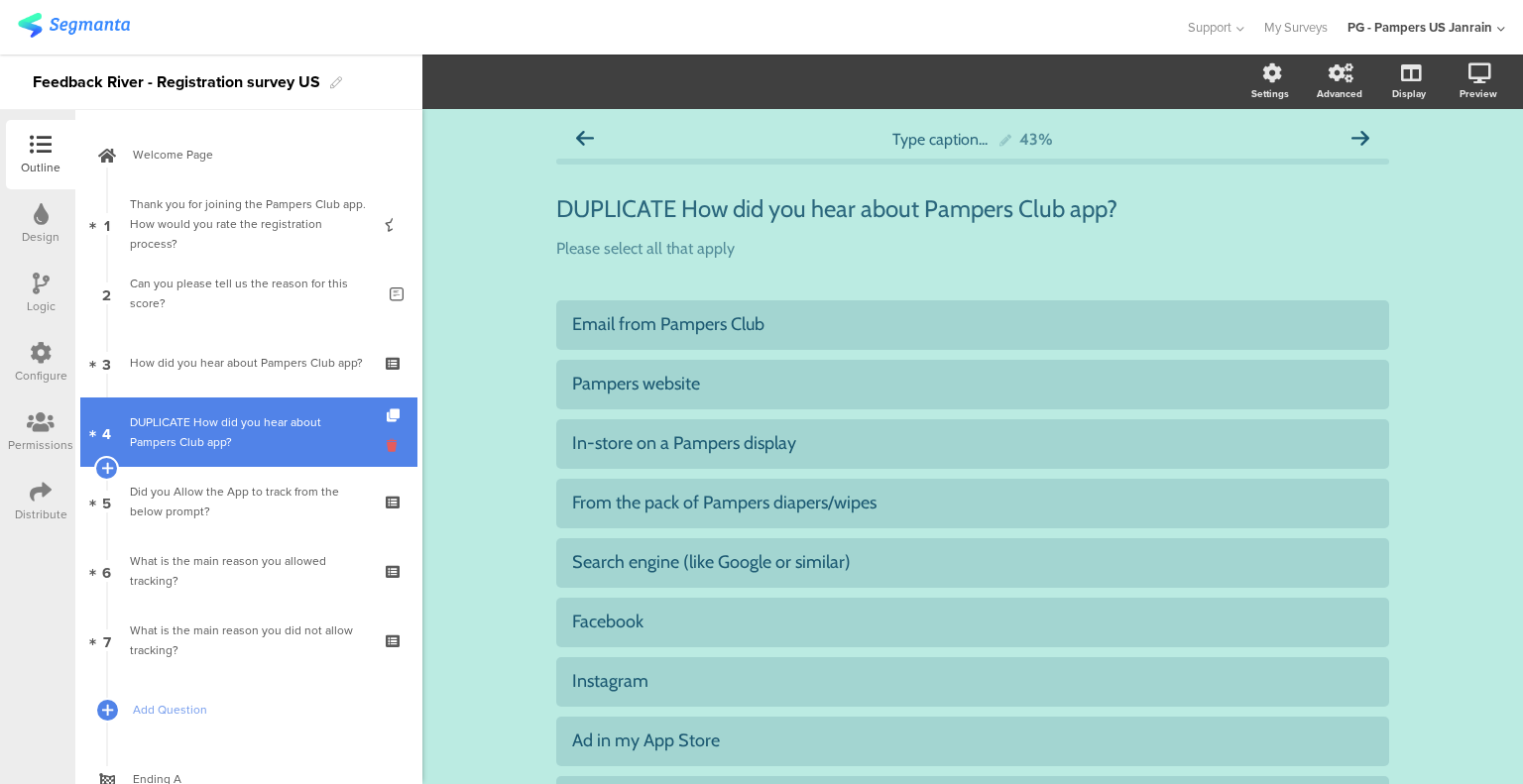click at bounding box center (395, 445) 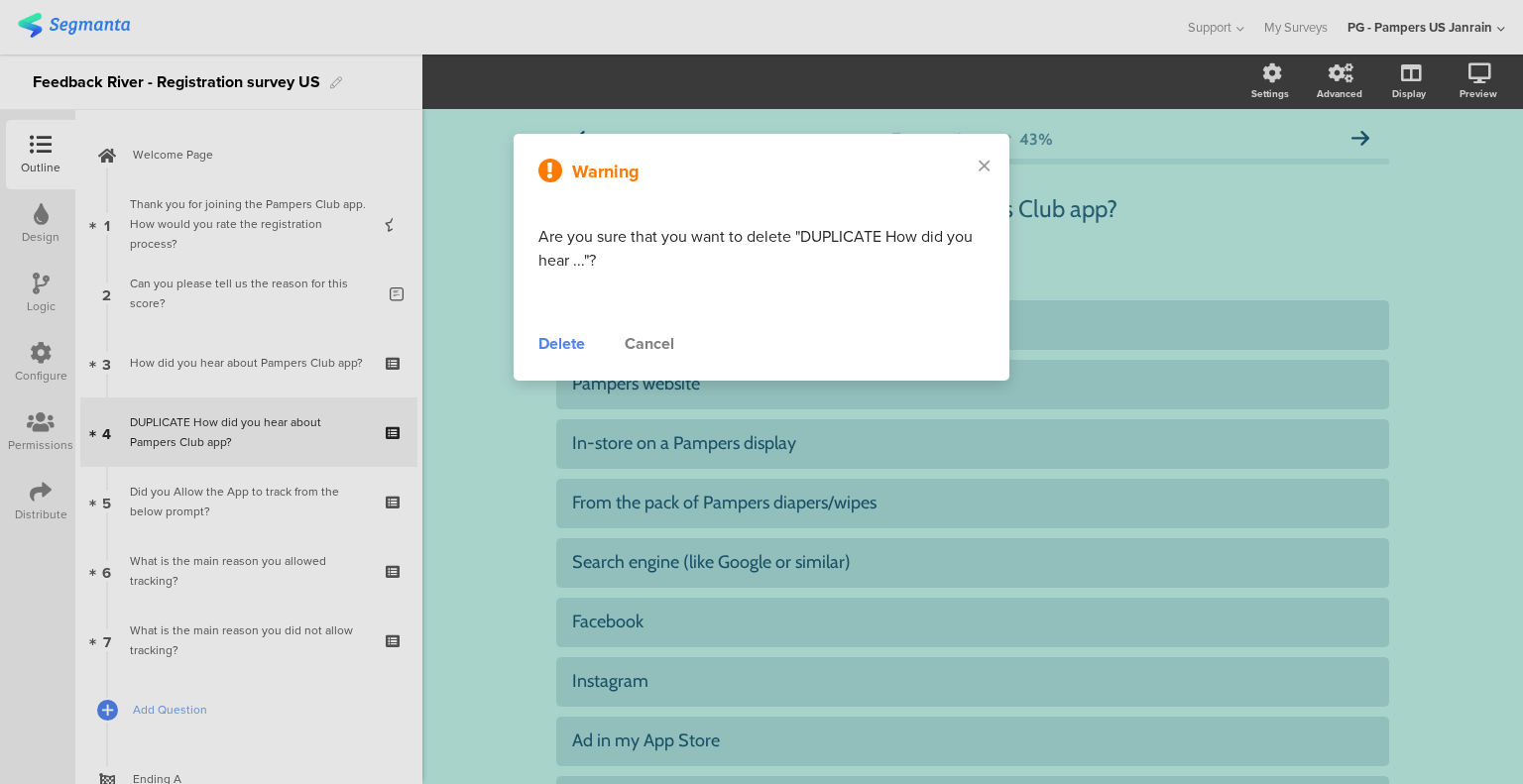 click on "Delete" at bounding box center [561, 344] 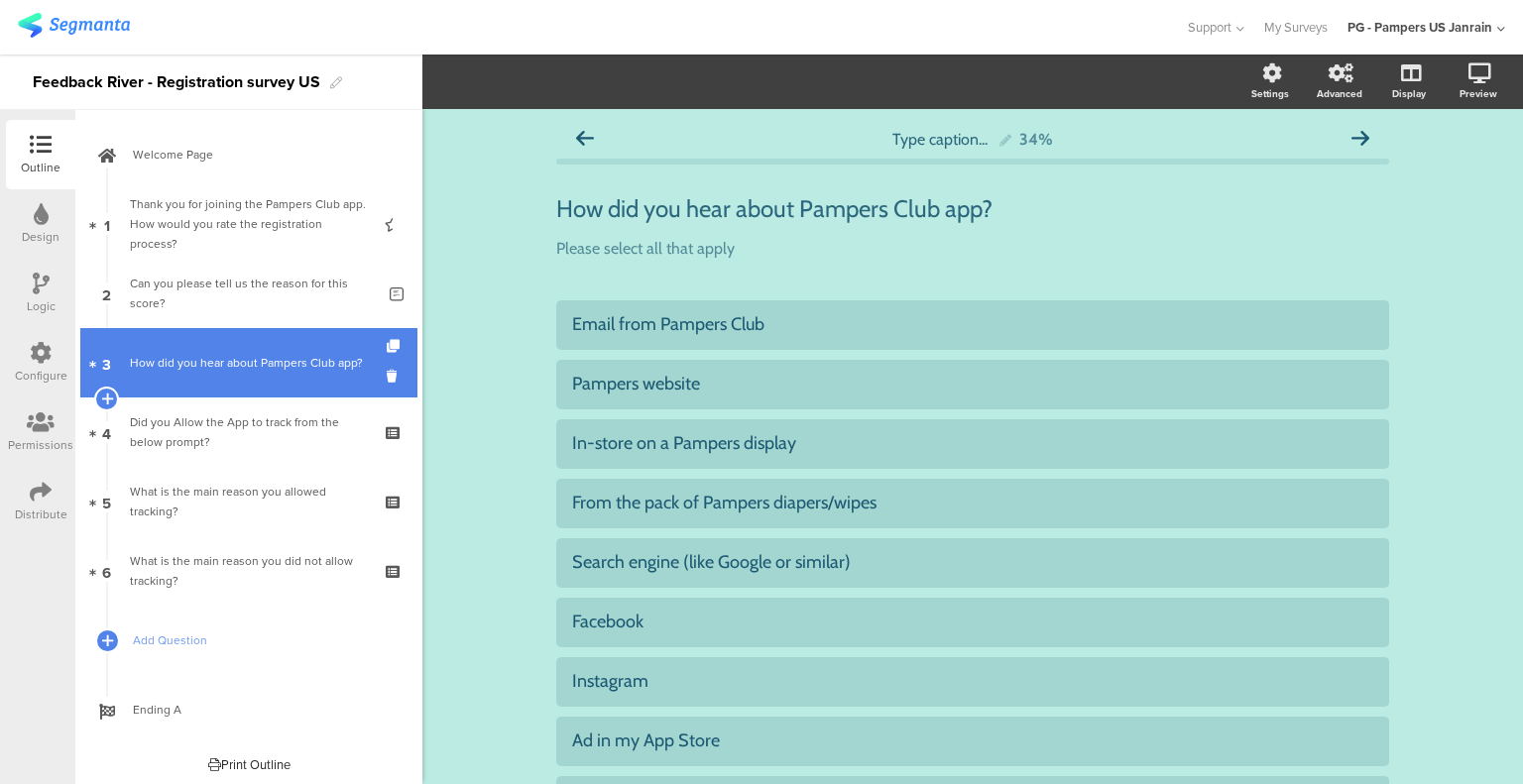 click on "How did you hear about Pampers Club app?" at bounding box center (248, 363) 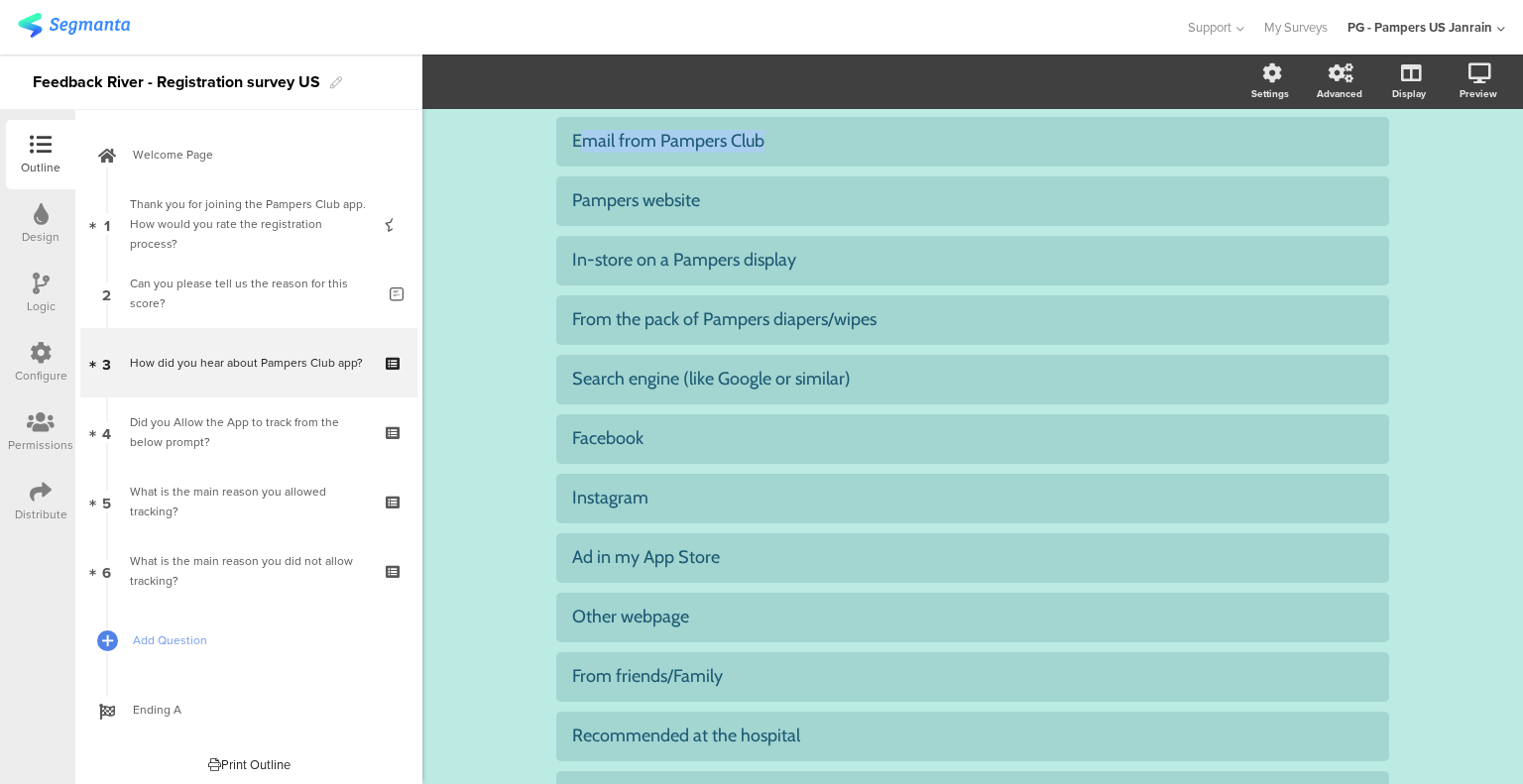 scroll, scrollTop: 419, scrollLeft: 0, axis: vertical 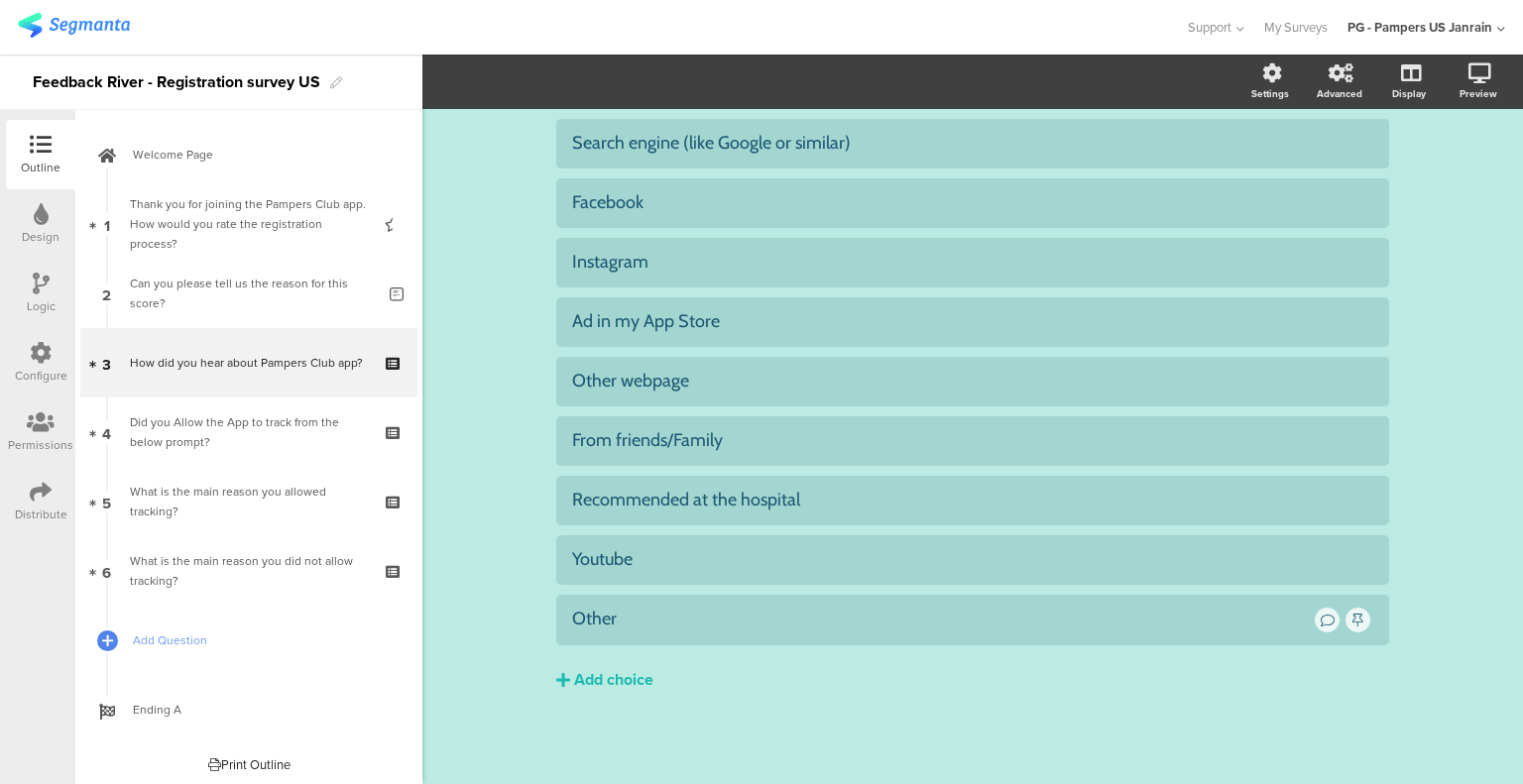 drag, startPoint x: 570, startPoint y: 320, endPoint x: 821, endPoint y: 805, distance: 546.10072 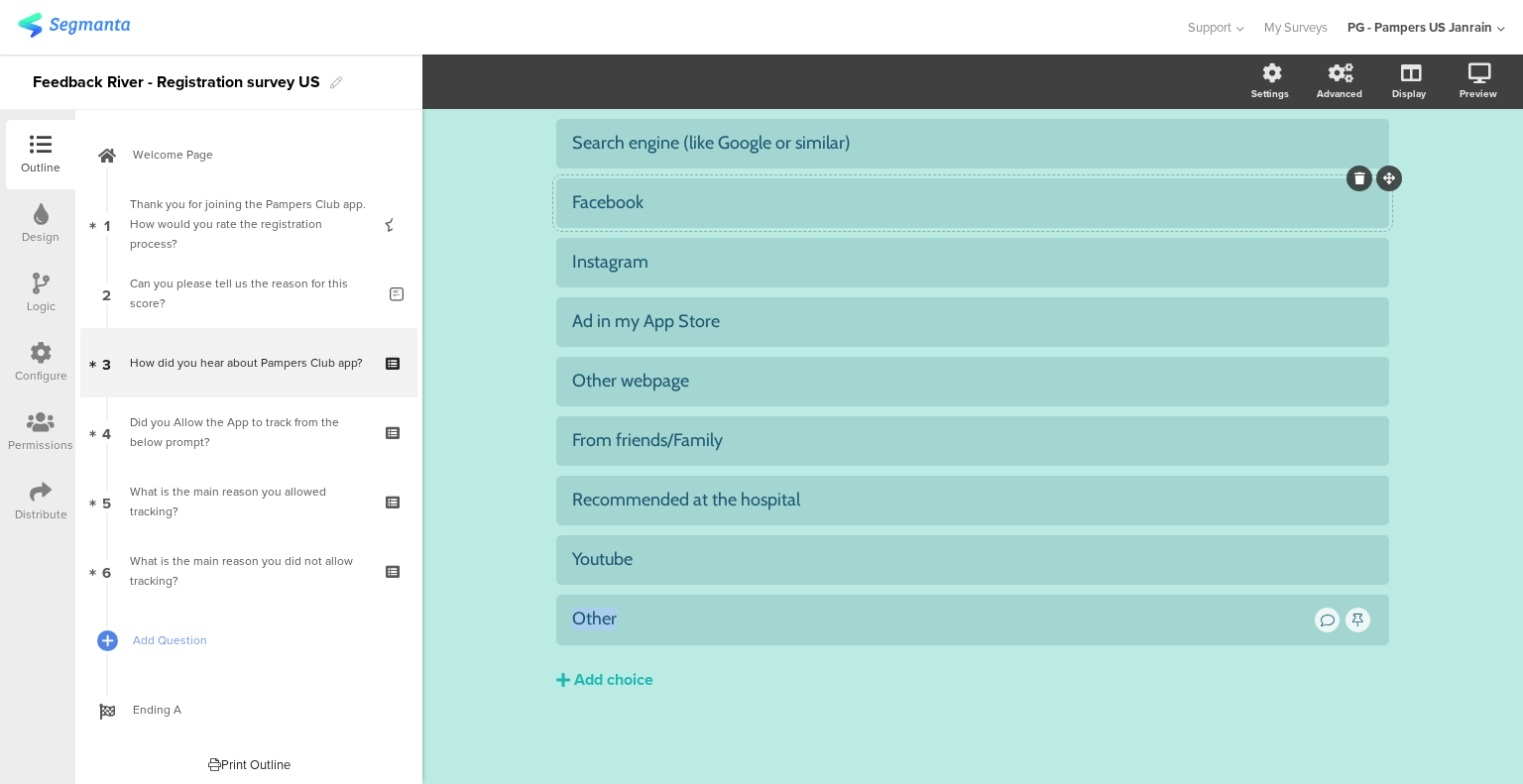 drag, startPoint x: 618, startPoint y: 613, endPoint x: 578, endPoint y: 205, distance: 409.9561 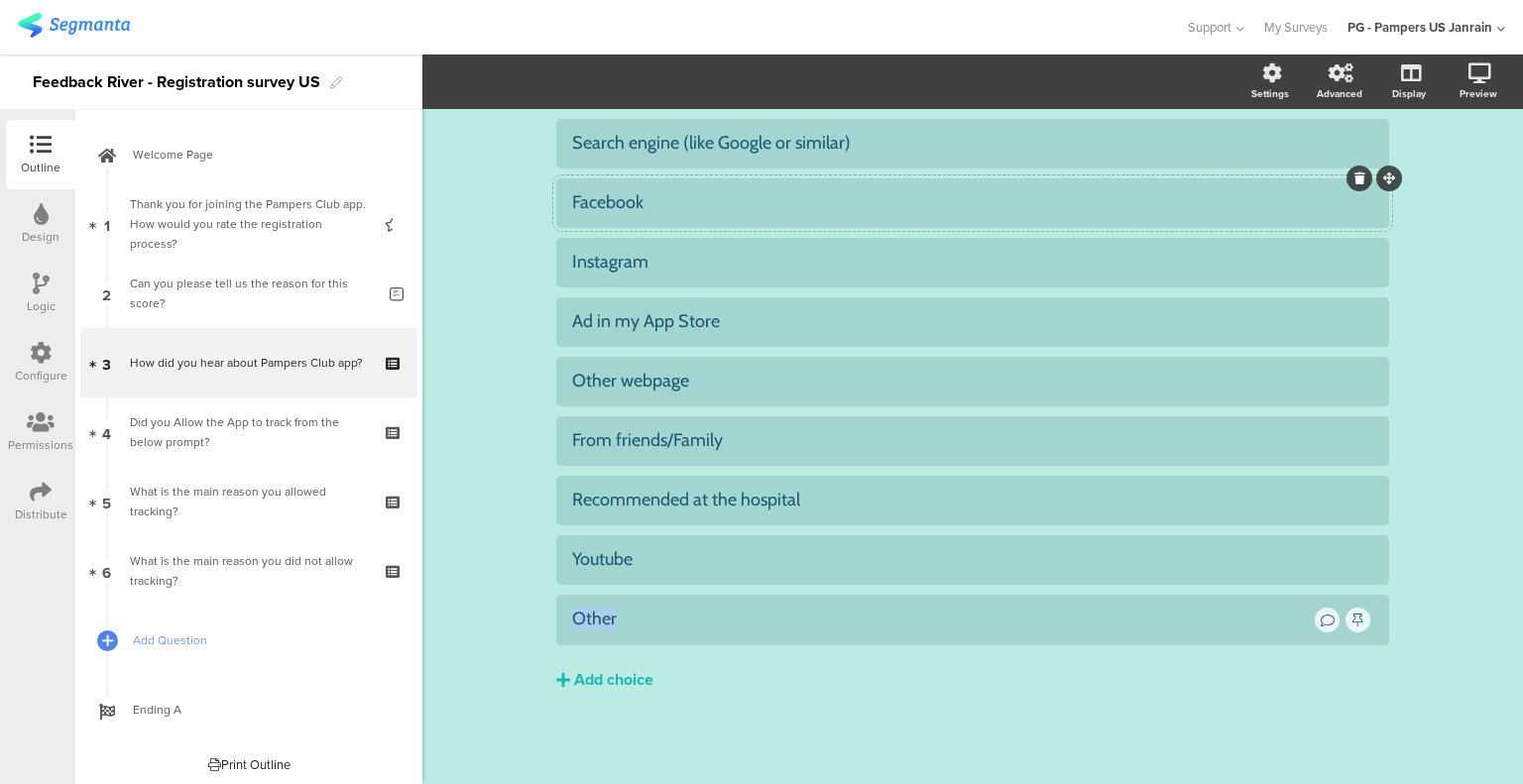 click on "Email from Pampers Club
Pampers website
In-store on a Pampers display" 